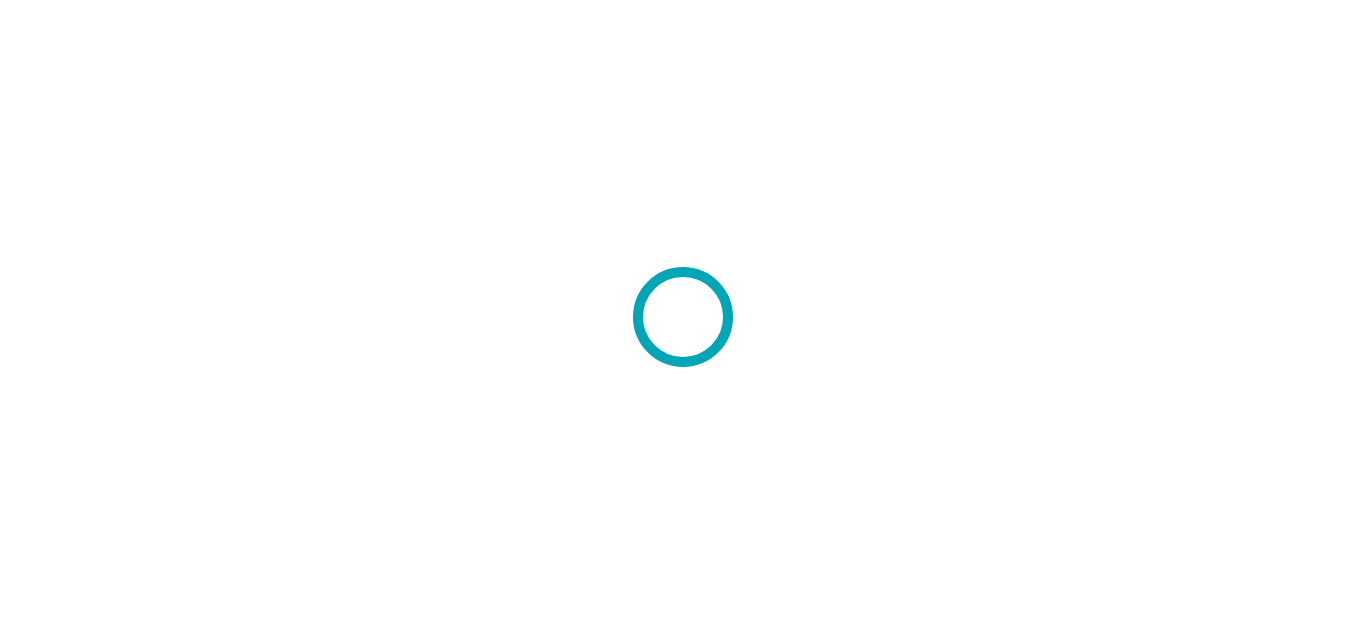 scroll, scrollTop: 0, scrollLeft: 0, axis: both 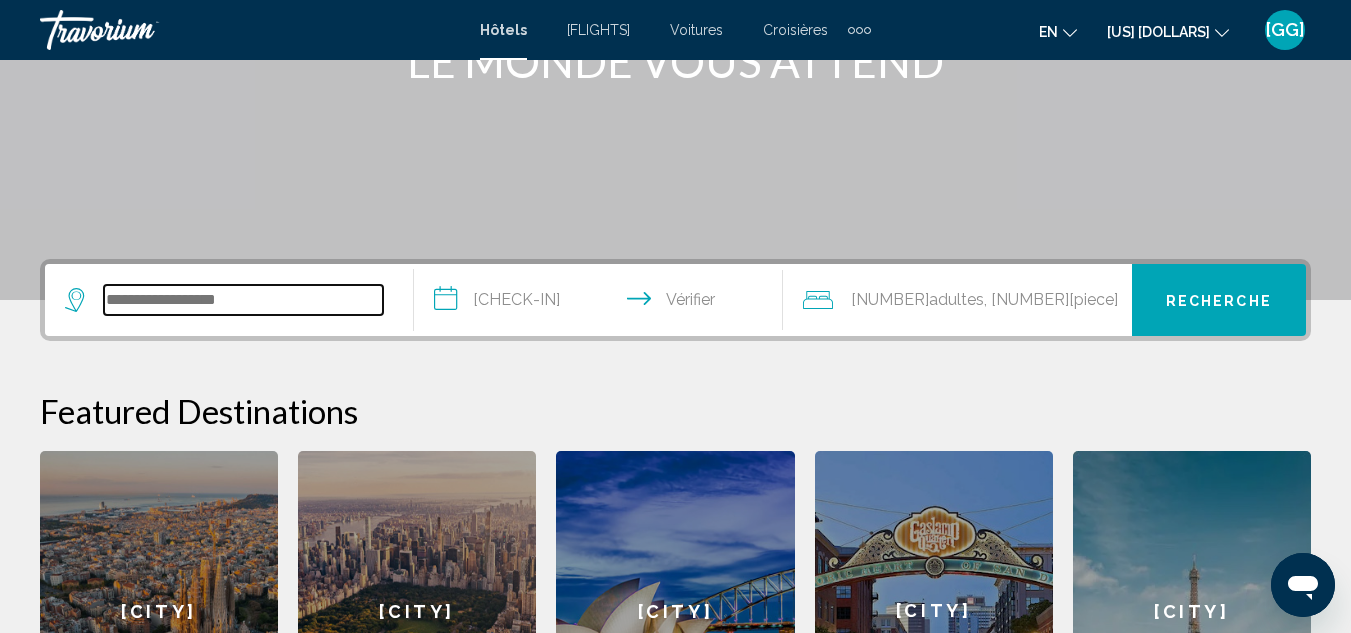 click at bounding box center [243, 300] 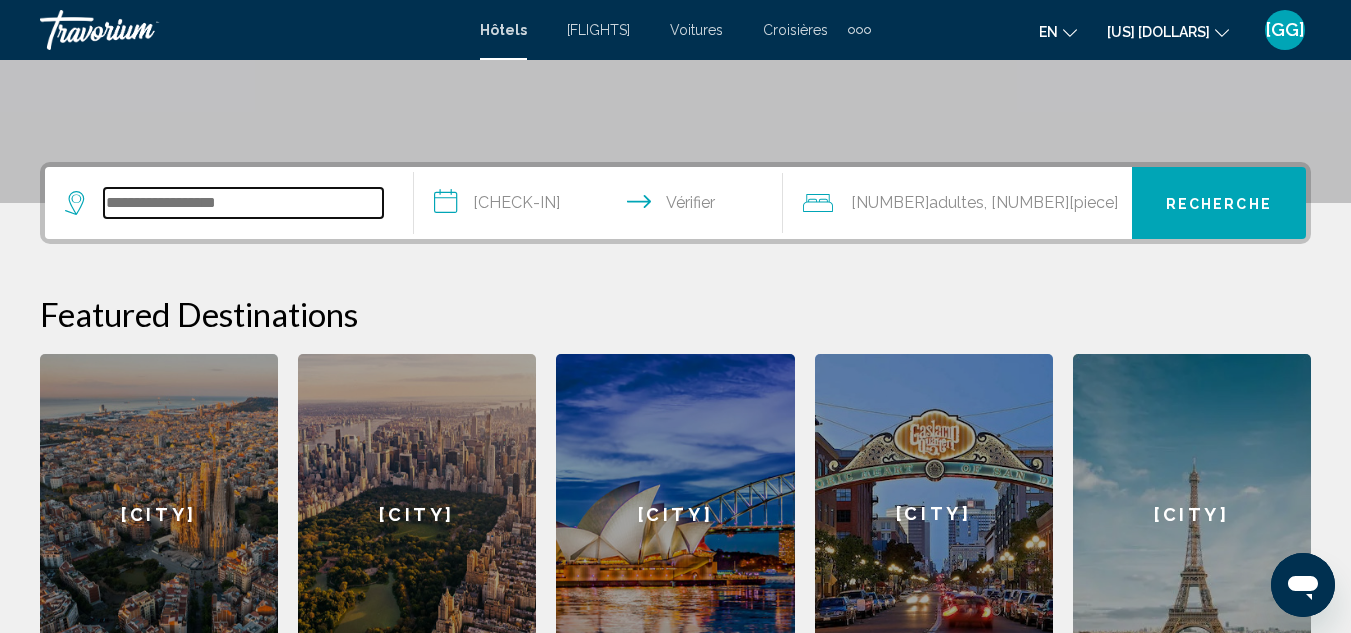 scroll, scrollTop: 494, scrollLeft: 0, axis: vertical 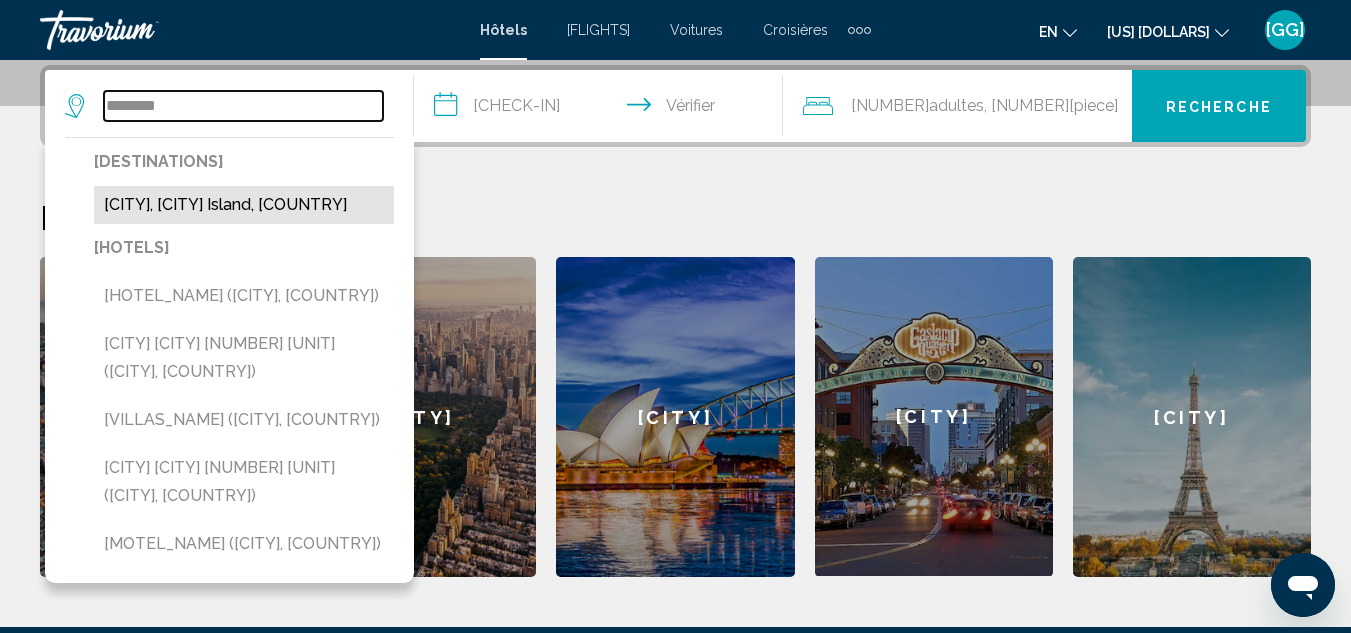 type on "********" 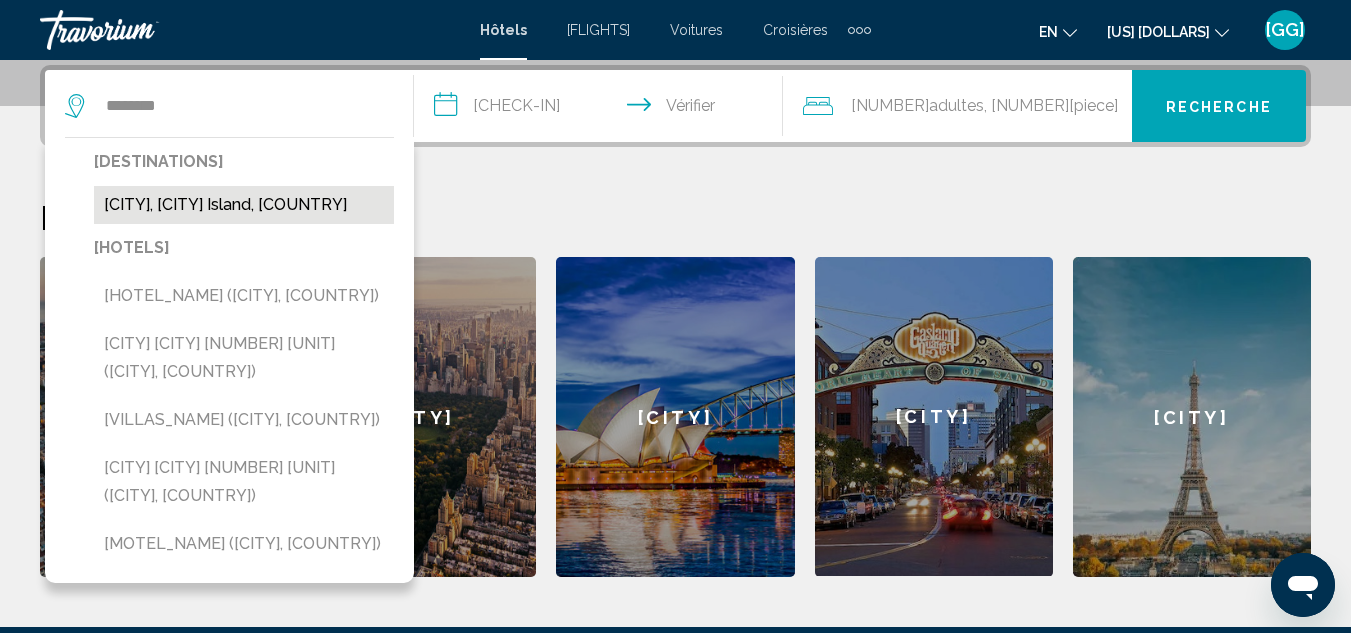 click on "[CITY], [CITY] Island, [COUNTRY]" at bounding box center (244, 205) 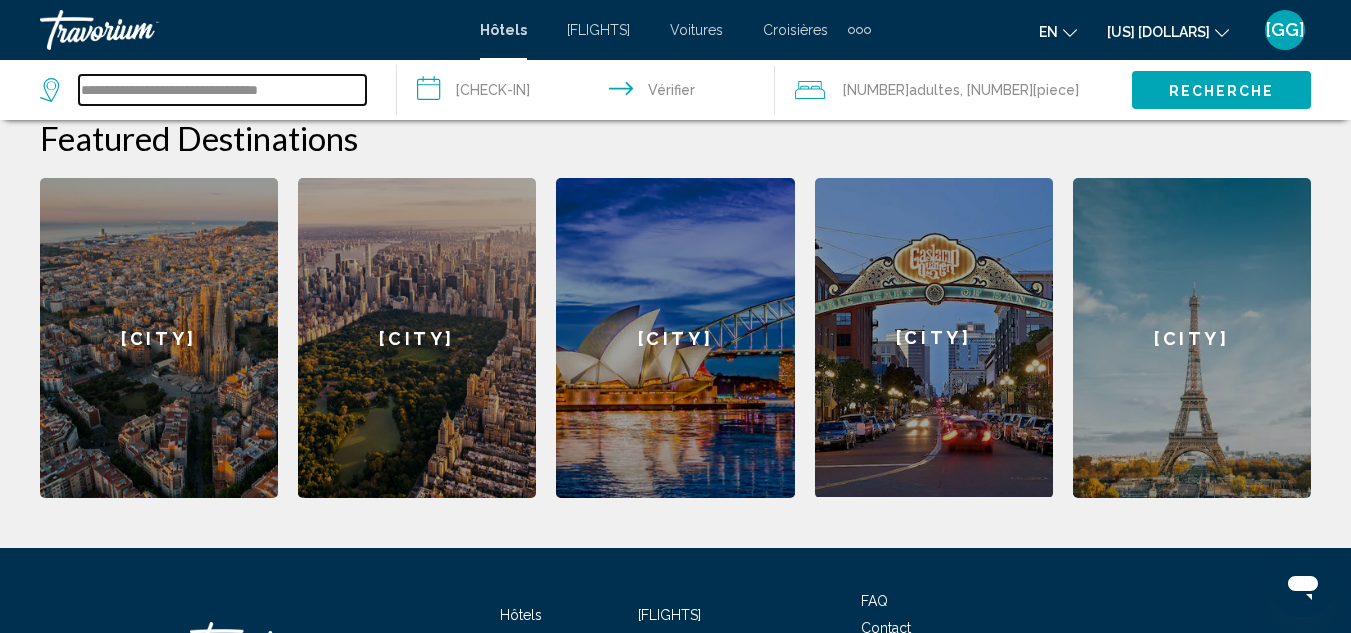scroll, scrollTop: 733, scrollLeft: 0, axis: vertical 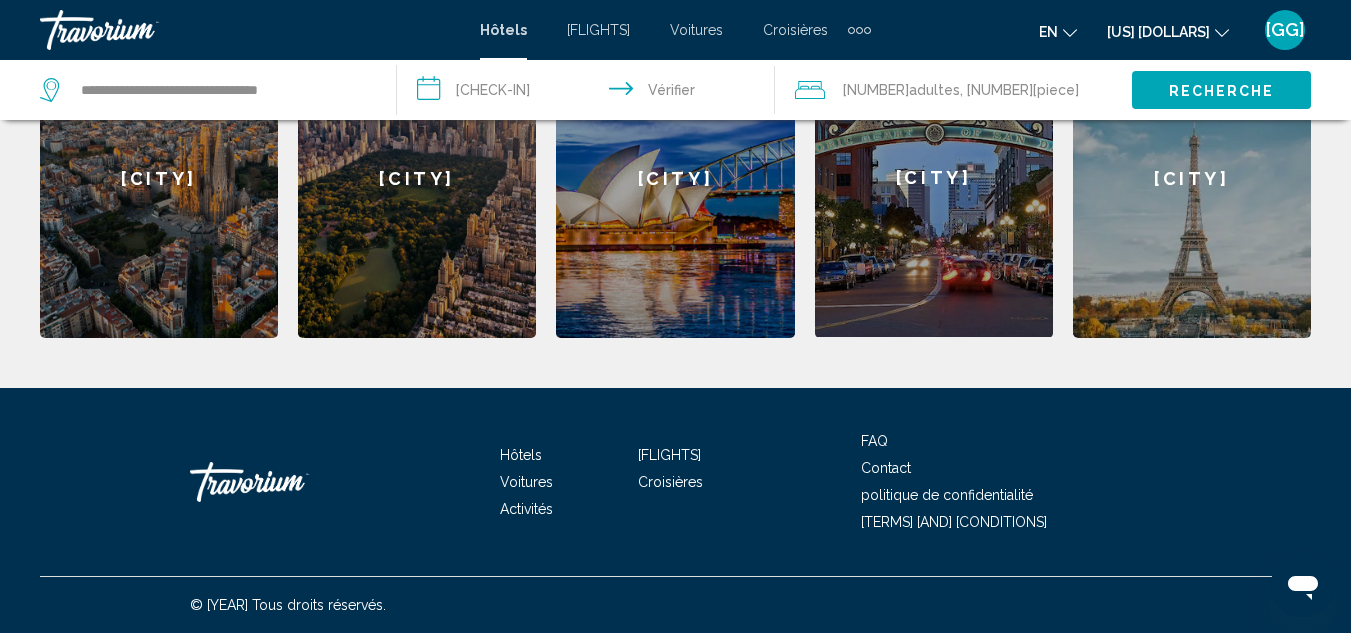 click on "[FLIGHTS]" at bounding box center [669, 455] 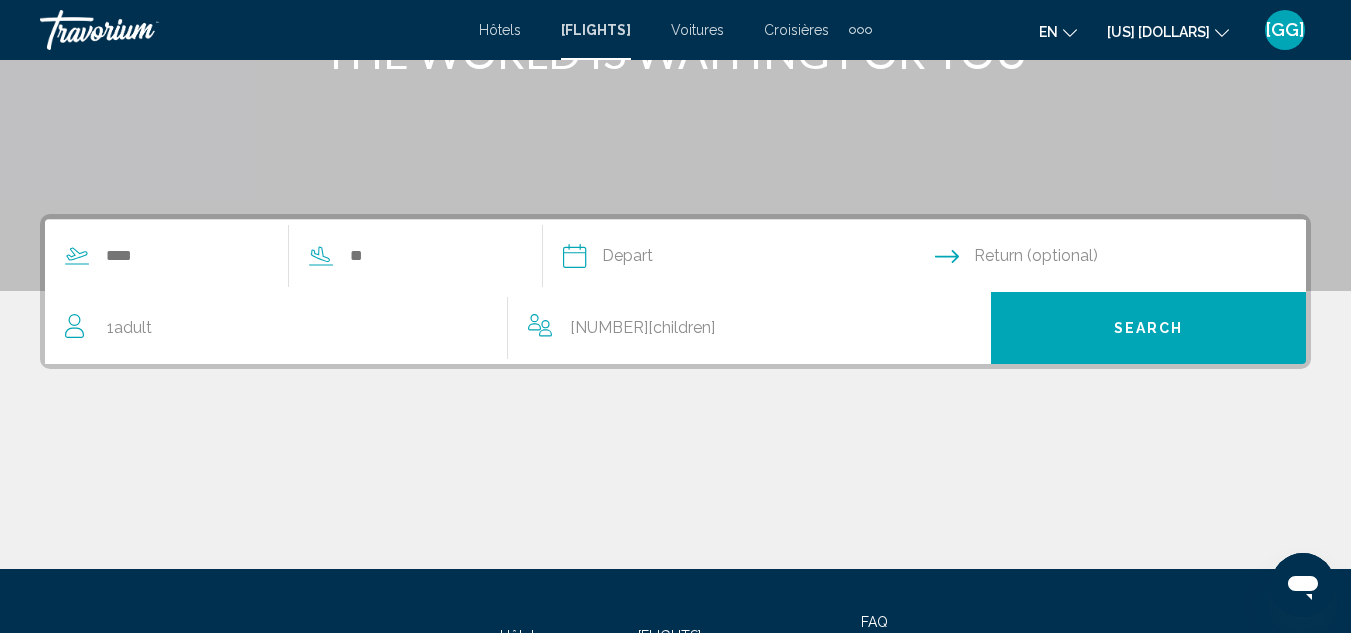 scroll, scrollTop: 290, scrollLeft: 0, axis: vertical 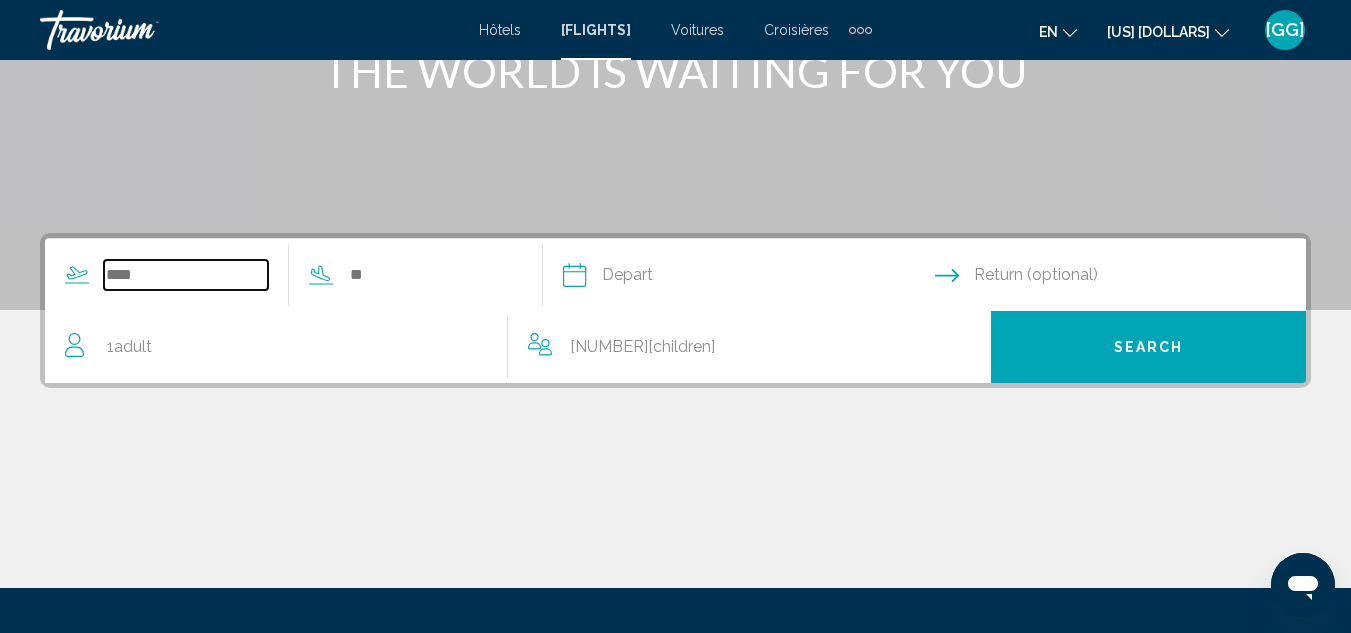 click at bounding box center [186, 275] 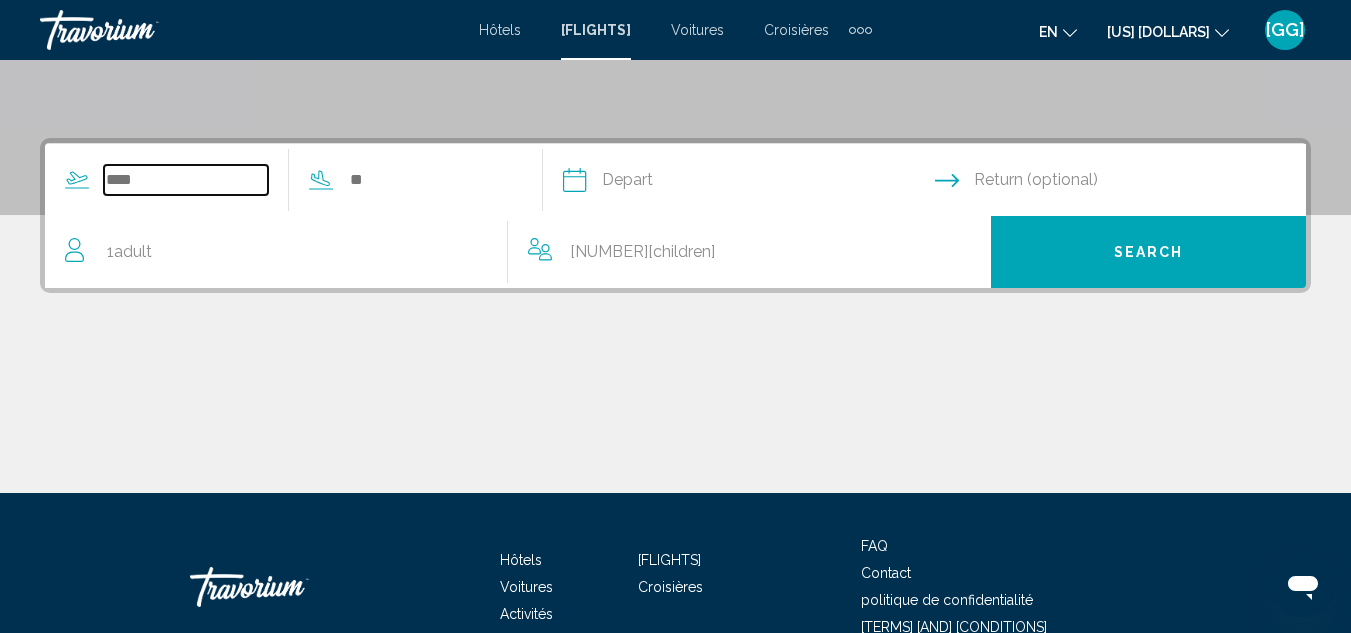 scroll, scrollTop: 458, scrollLeft: 0, axis: vertical 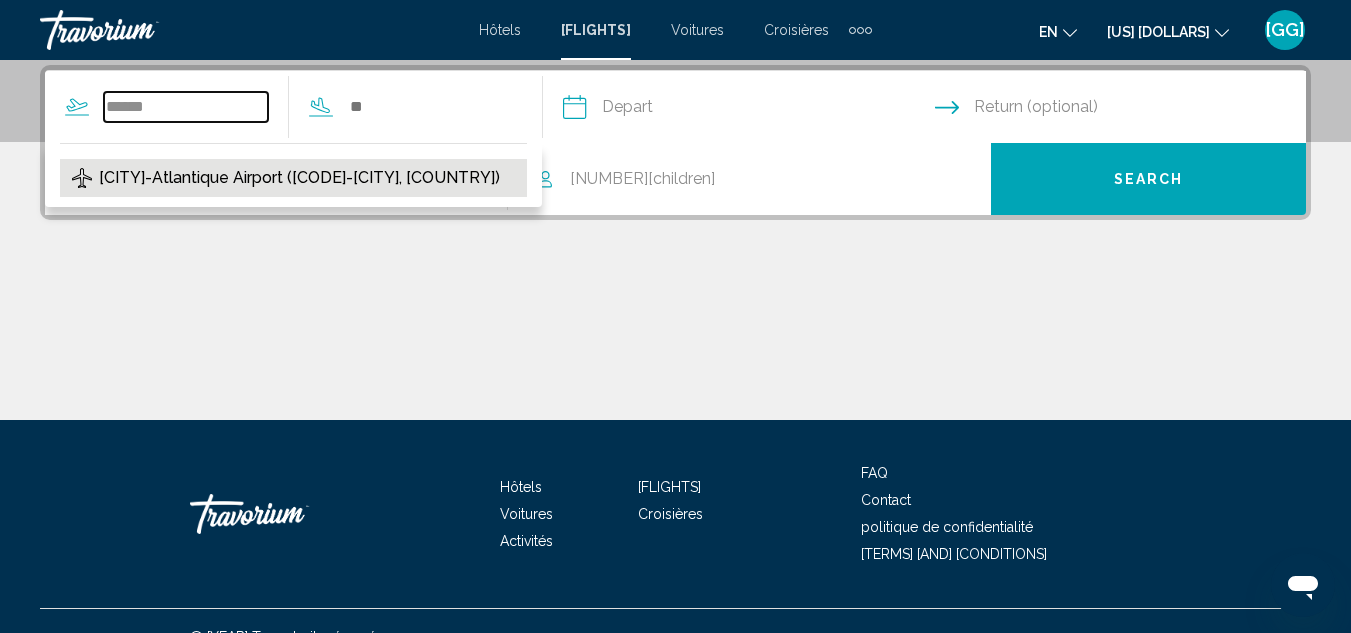 type on "******" 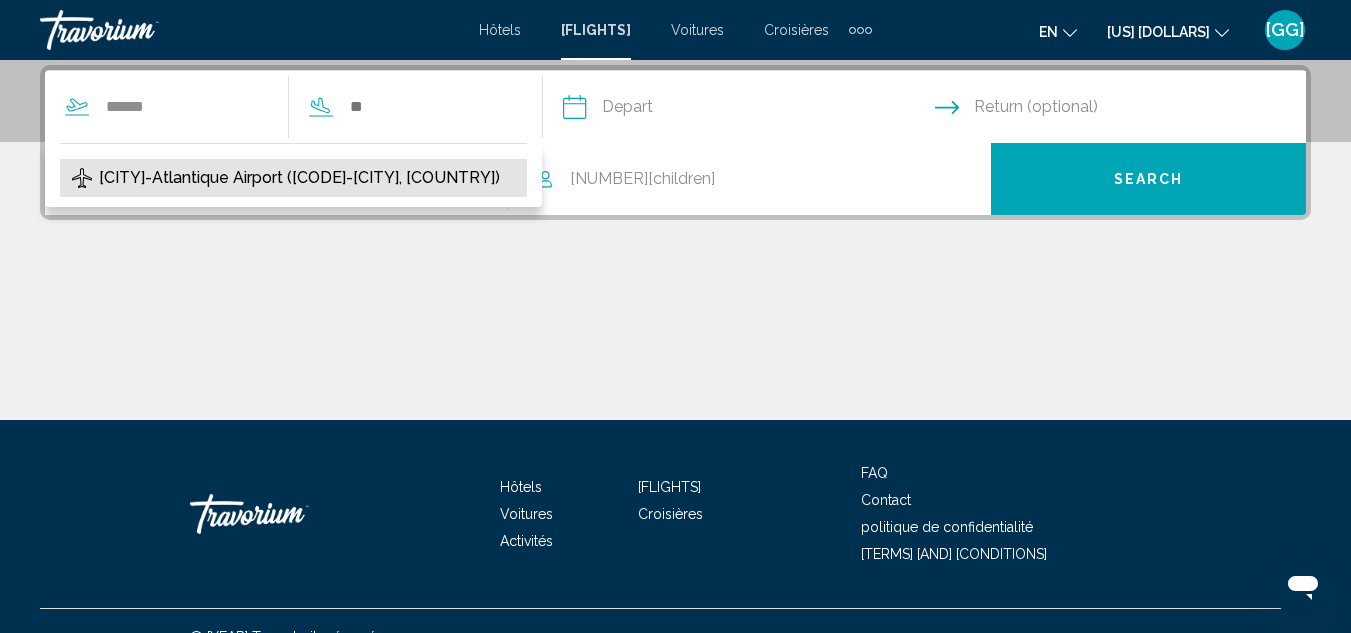 click on "[CITY]-Atlantique Airport ([CODE]-[CITY], [COUNTRY])" at bounding box center [299, 178] 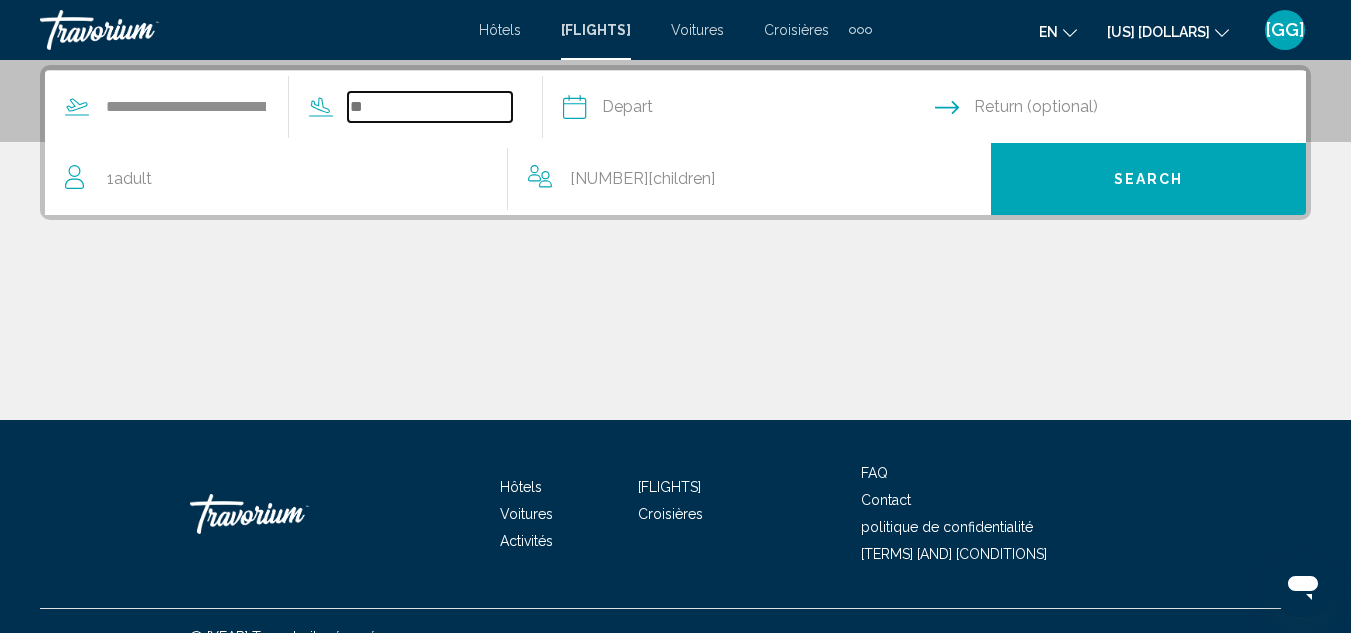 click at bounding box center (430, 107) 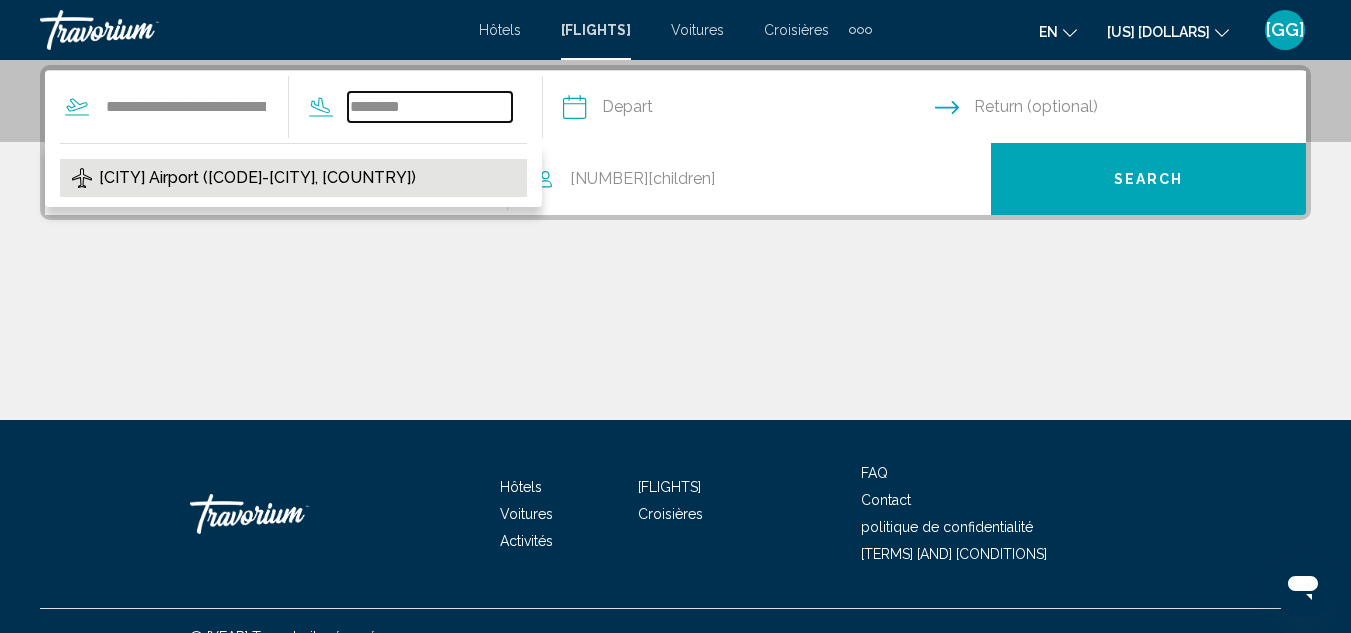 type on "********" 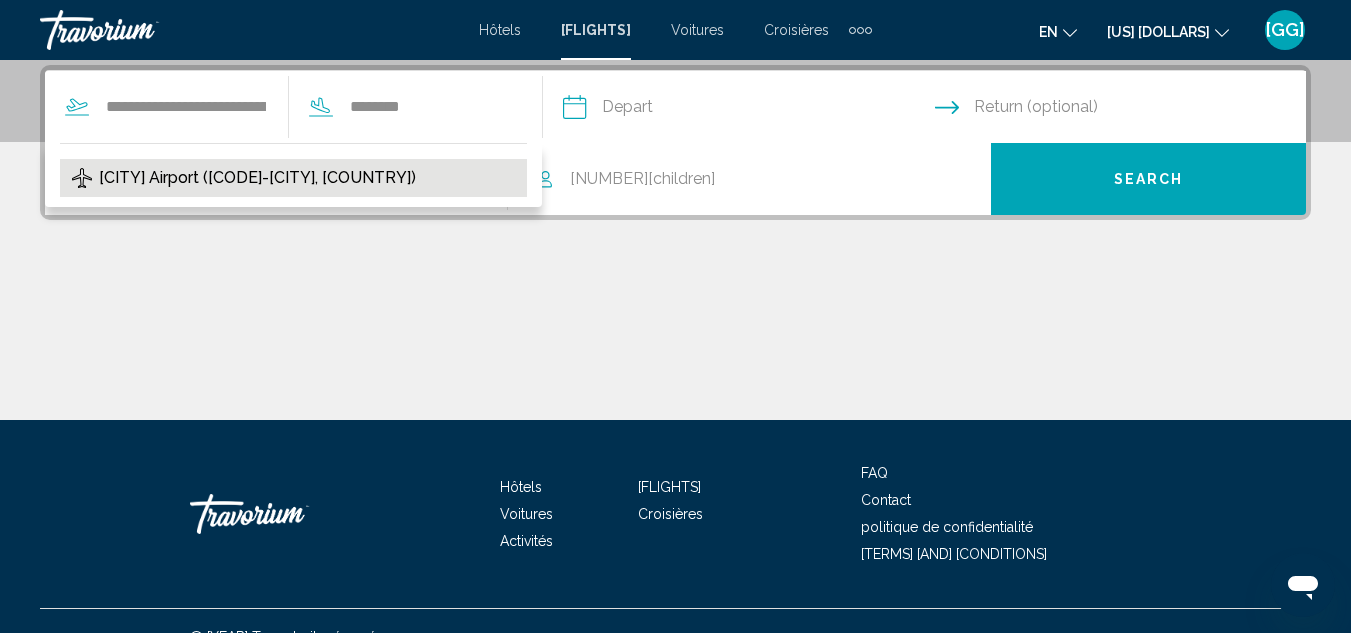 click on "[CITY] Airport ([CODE]-[CITY], [COUNTRY])" at bounding box center [257, 178] 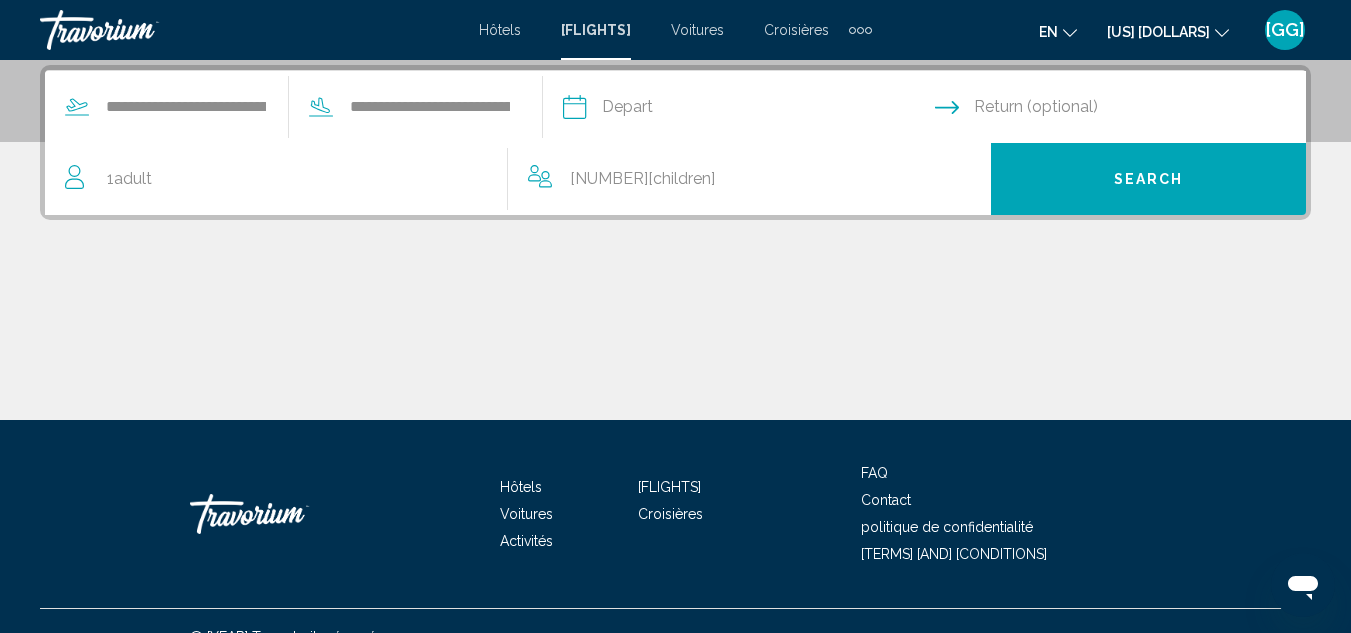 click at bounding box center [748, 110] 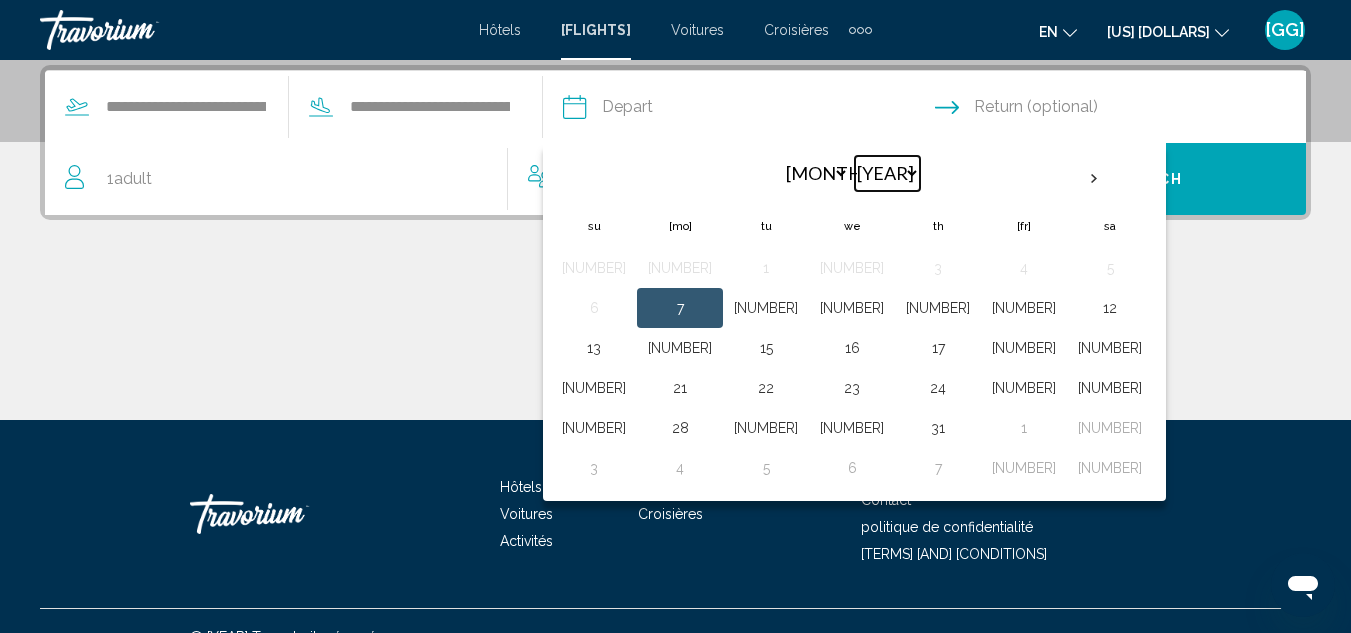 click on "**** **** **** **** **** ****" at bounding box center [887, 173] 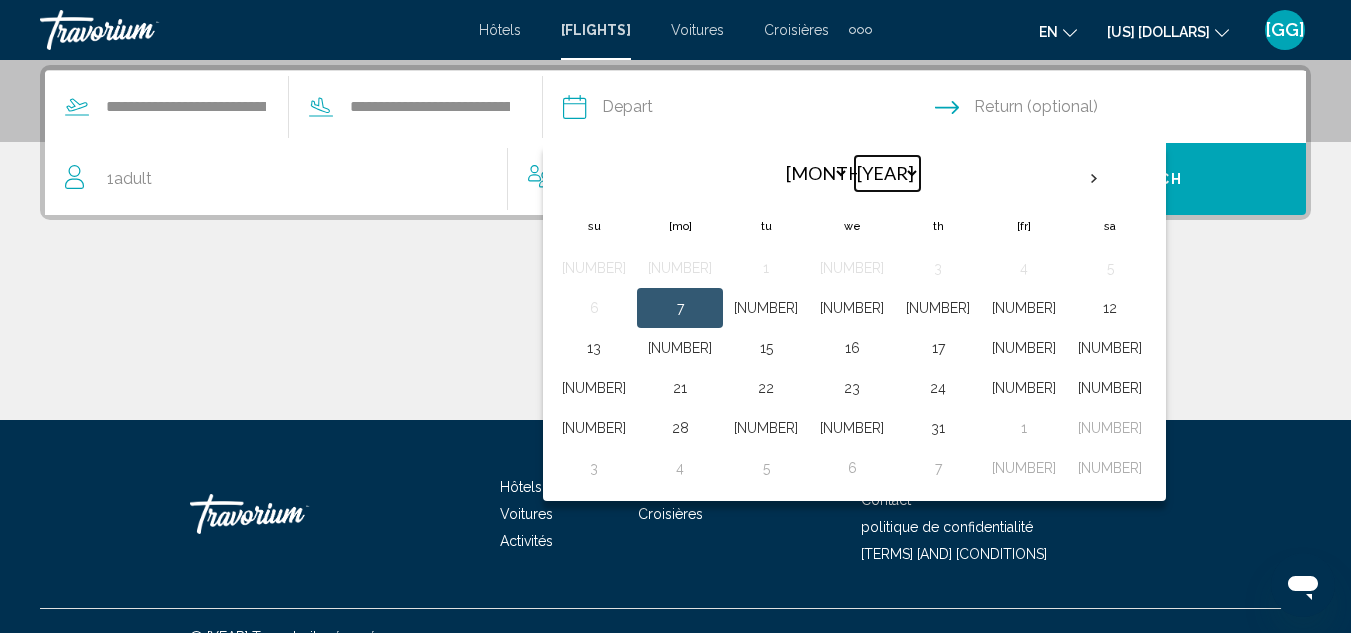 select on "****" 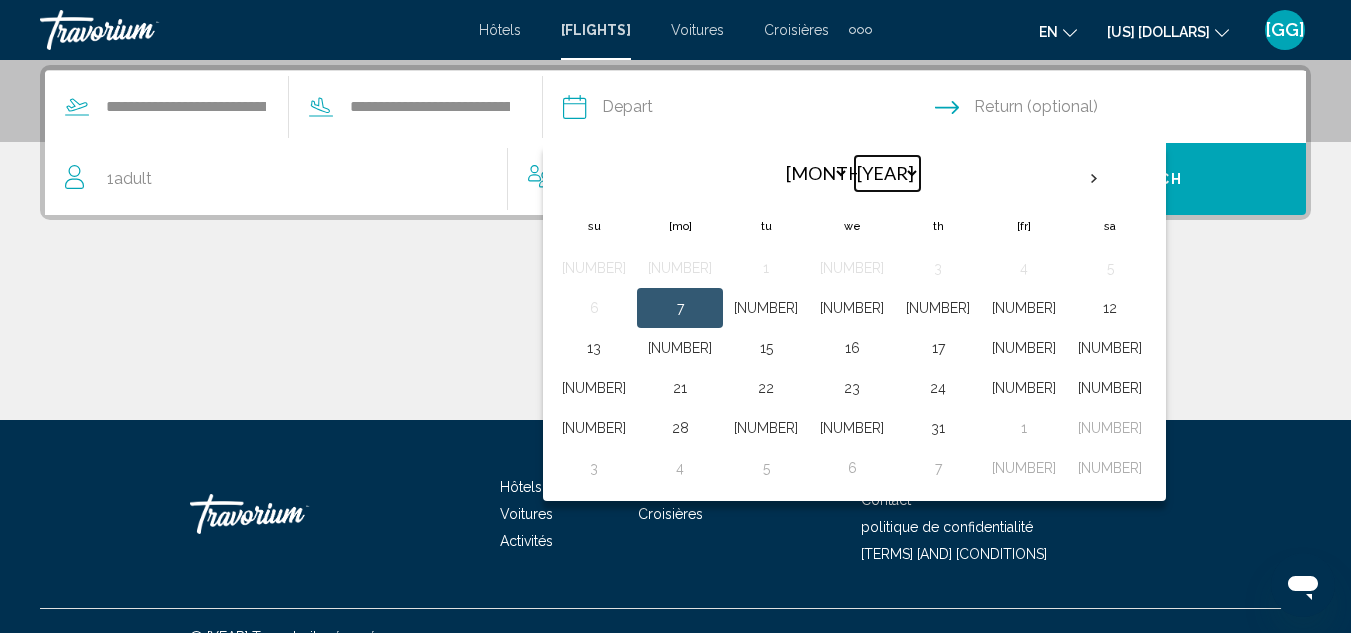 click on "**** **** **** **** **** ****" at bounding box center (887, 173) 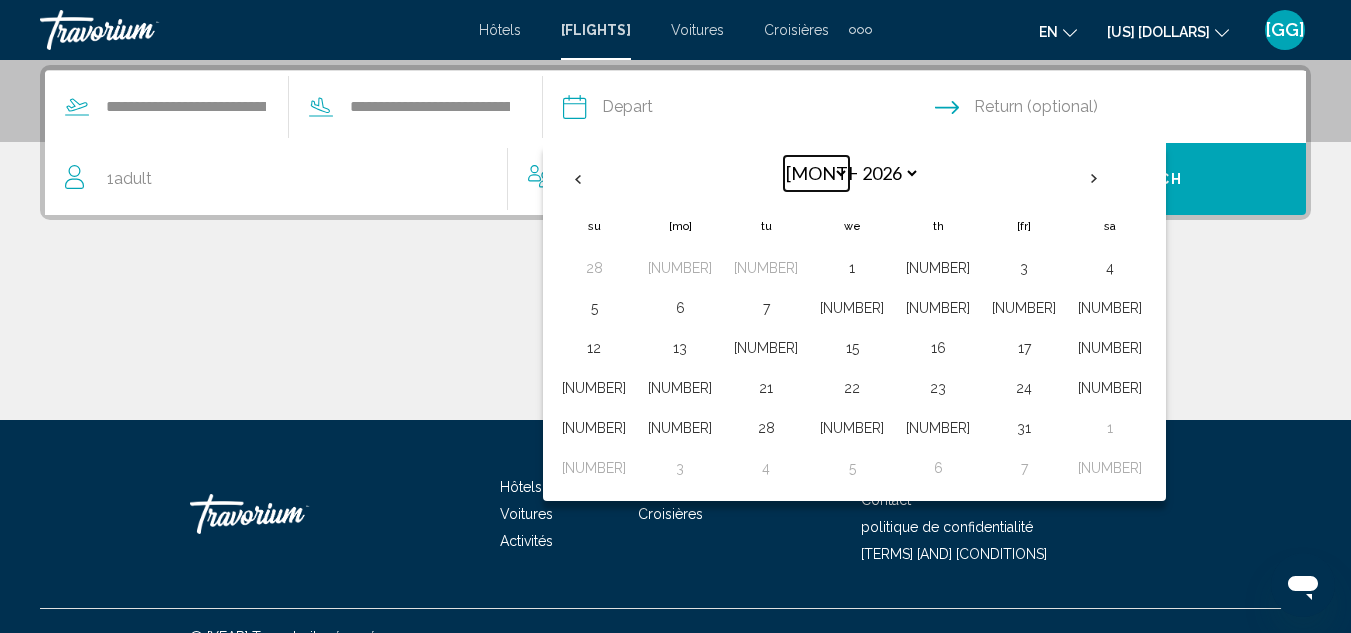 click on "*** *** *** *** *** *** *** *** *** *** *** ***" at bounding box center (816, 173) 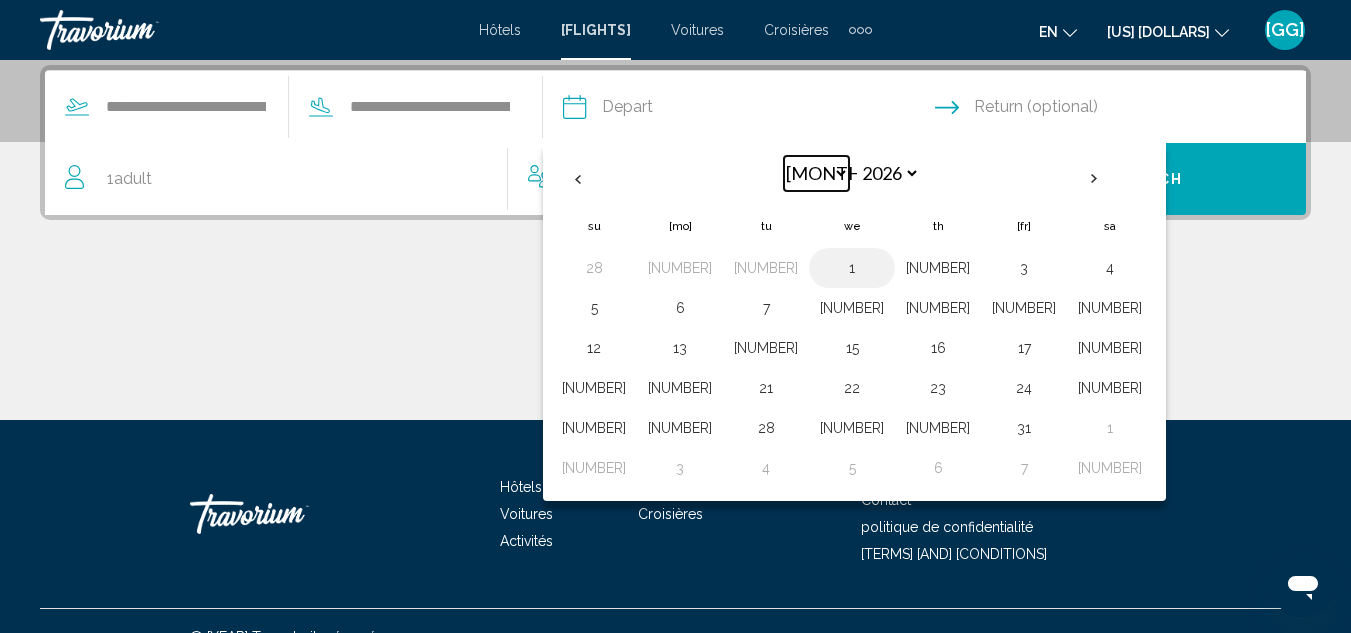 select on "*" 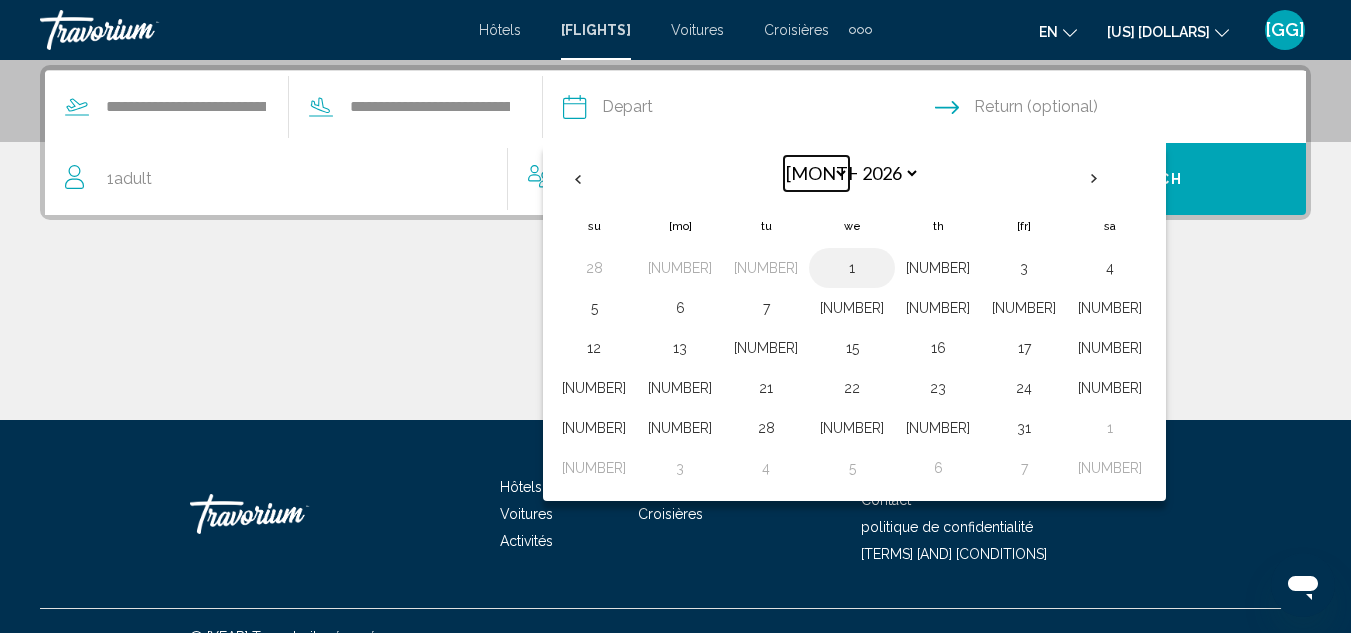 click on "*** *** *** *** *** *** *** *** *** *** *** ***" at bounding box center (816, 173) 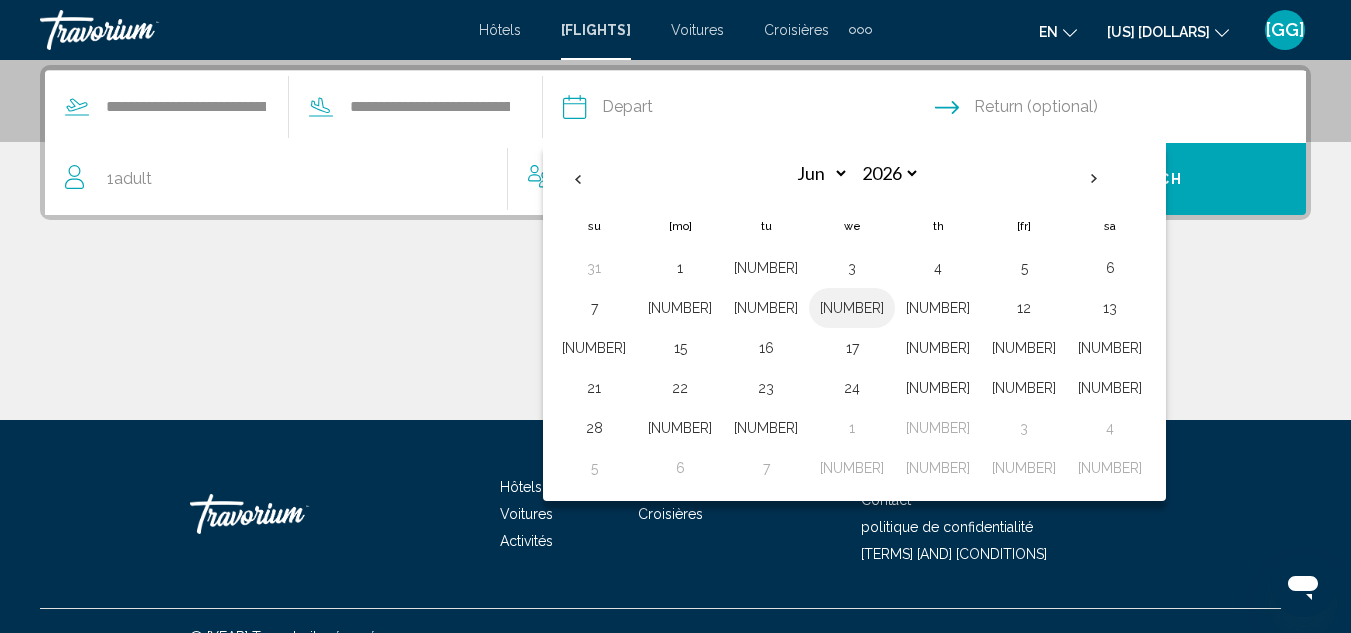 click on "[NUMBER]" at bounding box center [852, 308] 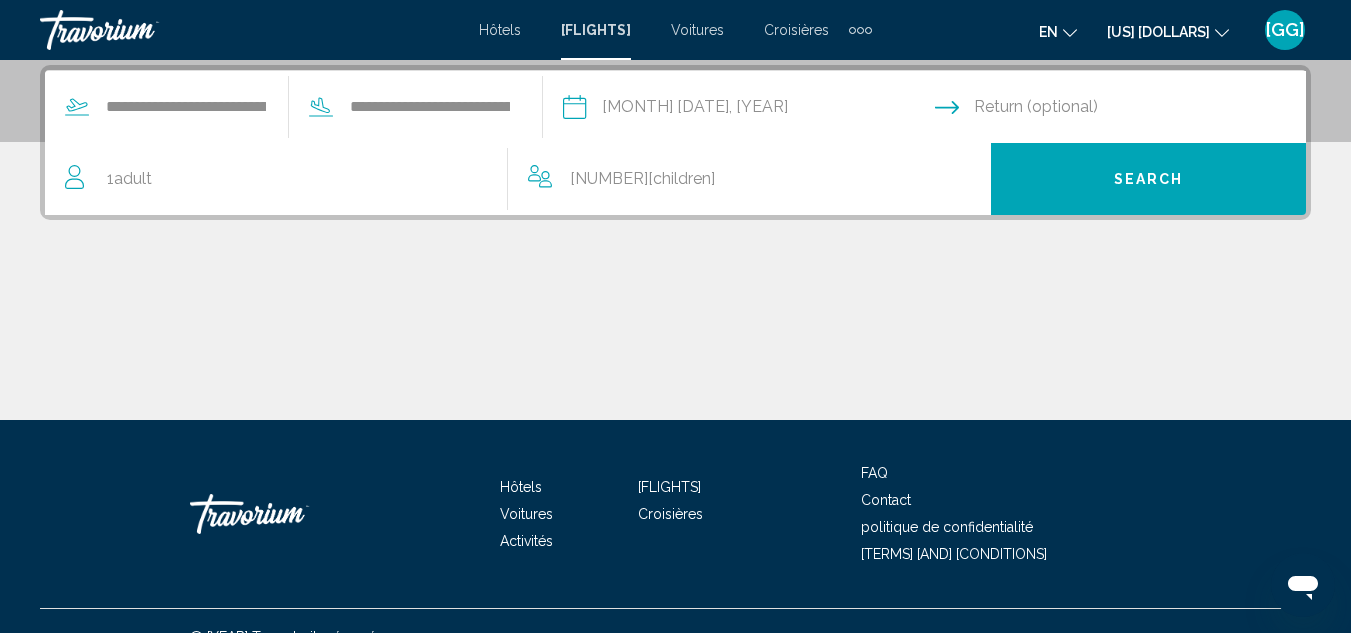click at bounding box center (1125, 110) 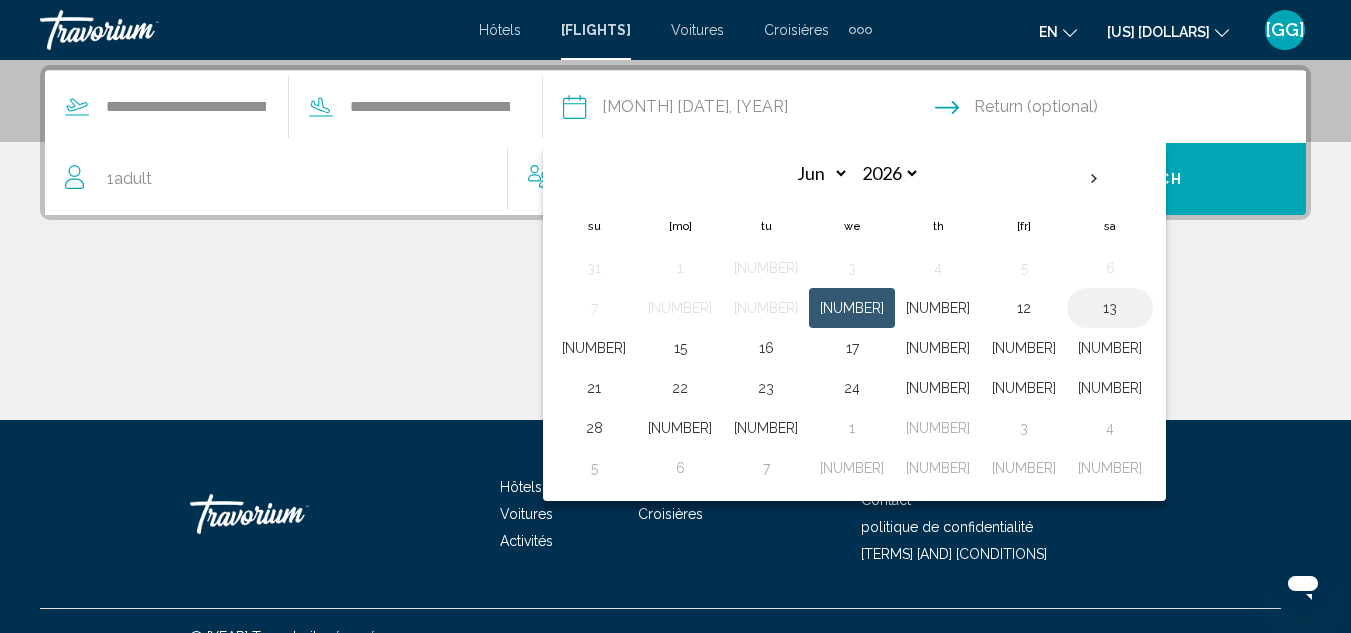 click on "13" at bounding box center (1110, 308) 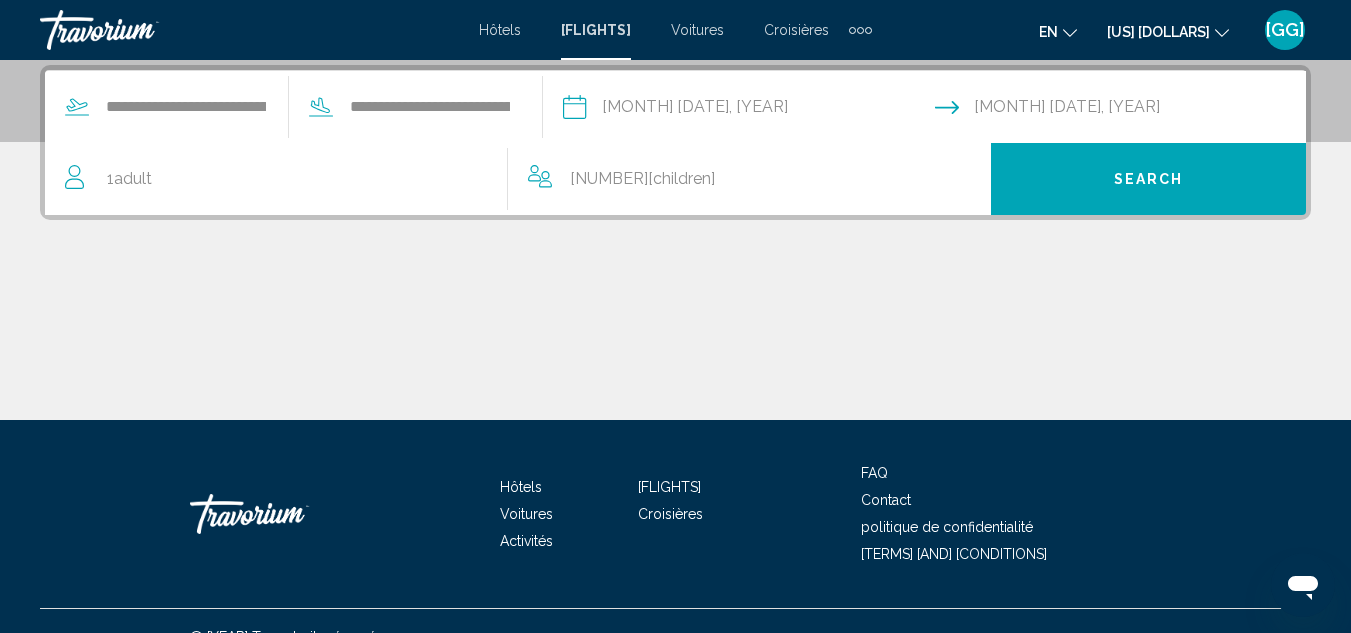 click on "Search" at bounding box center (1149, 180) 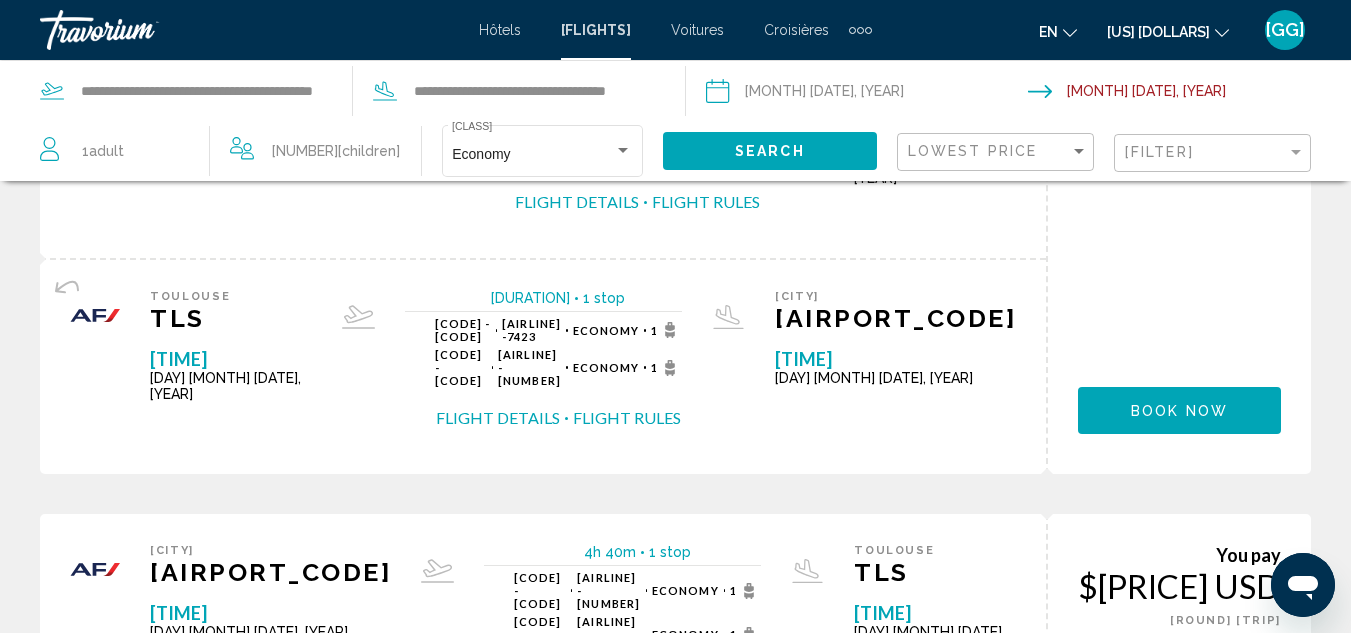 scroll, scrollTop: 0, scrollLeft: 0, axis: both 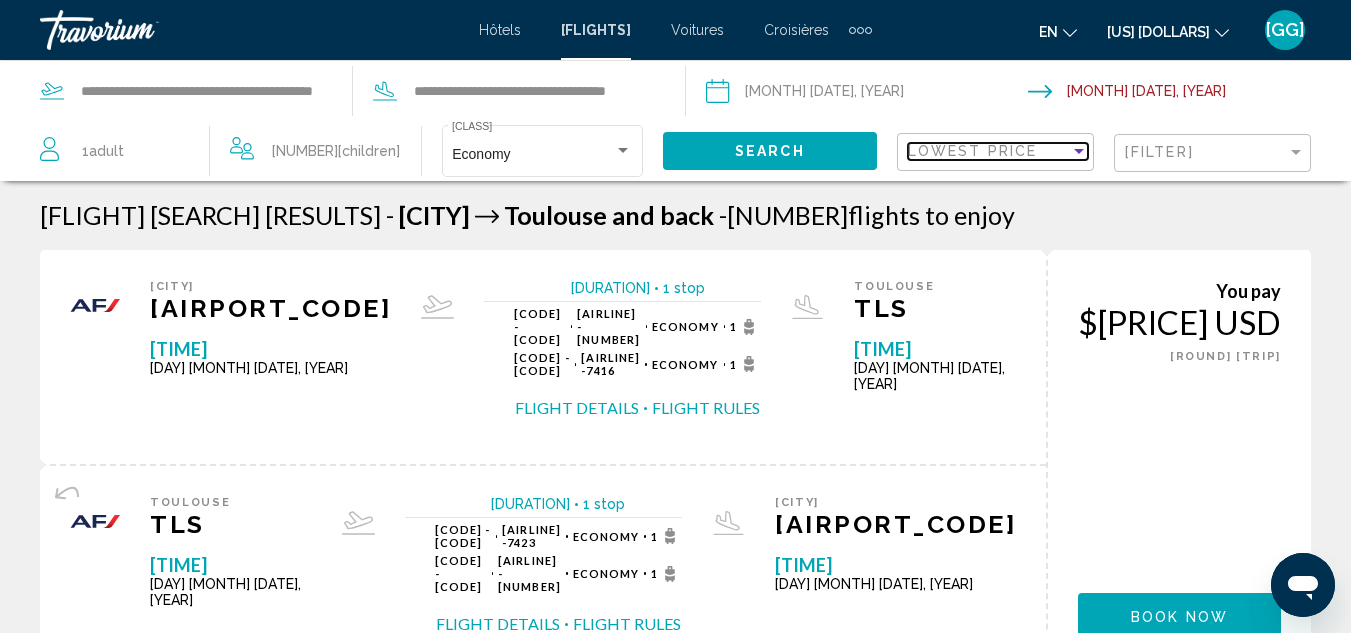 click on "Lowest Price" at bounding box center (989, 151) 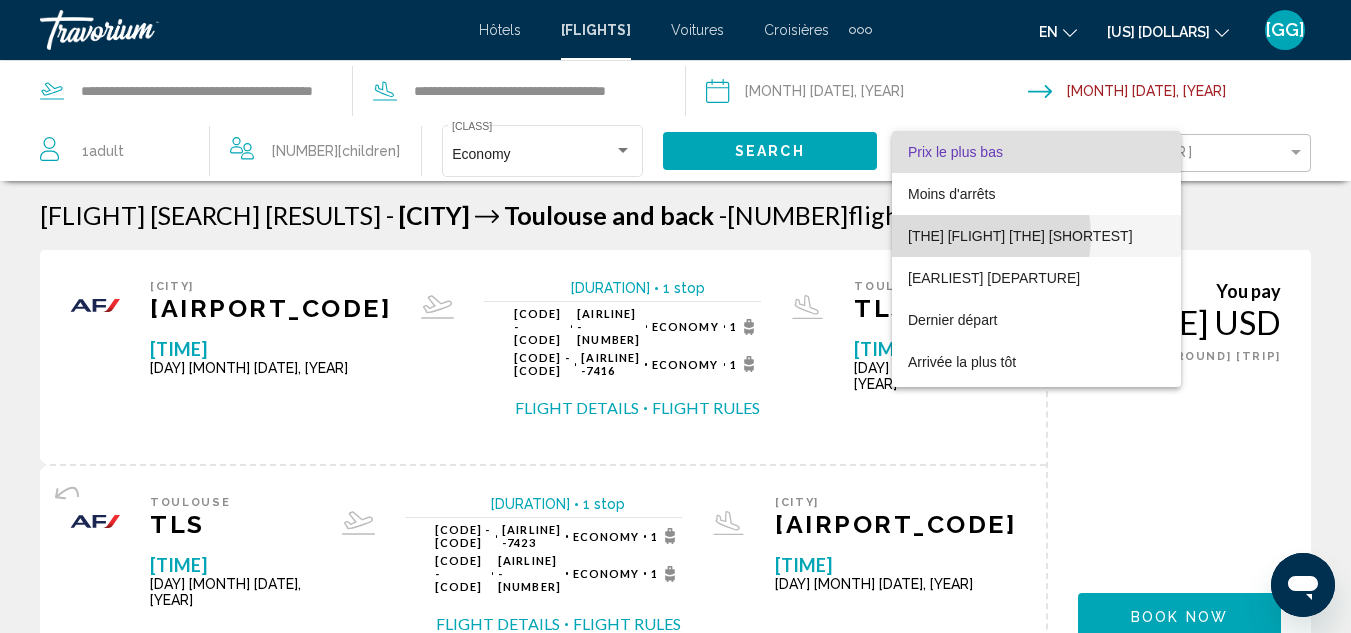 click on "[THE] [FLIGHT] [THE] [SHORTEST]" at bounding box center (951, 194) 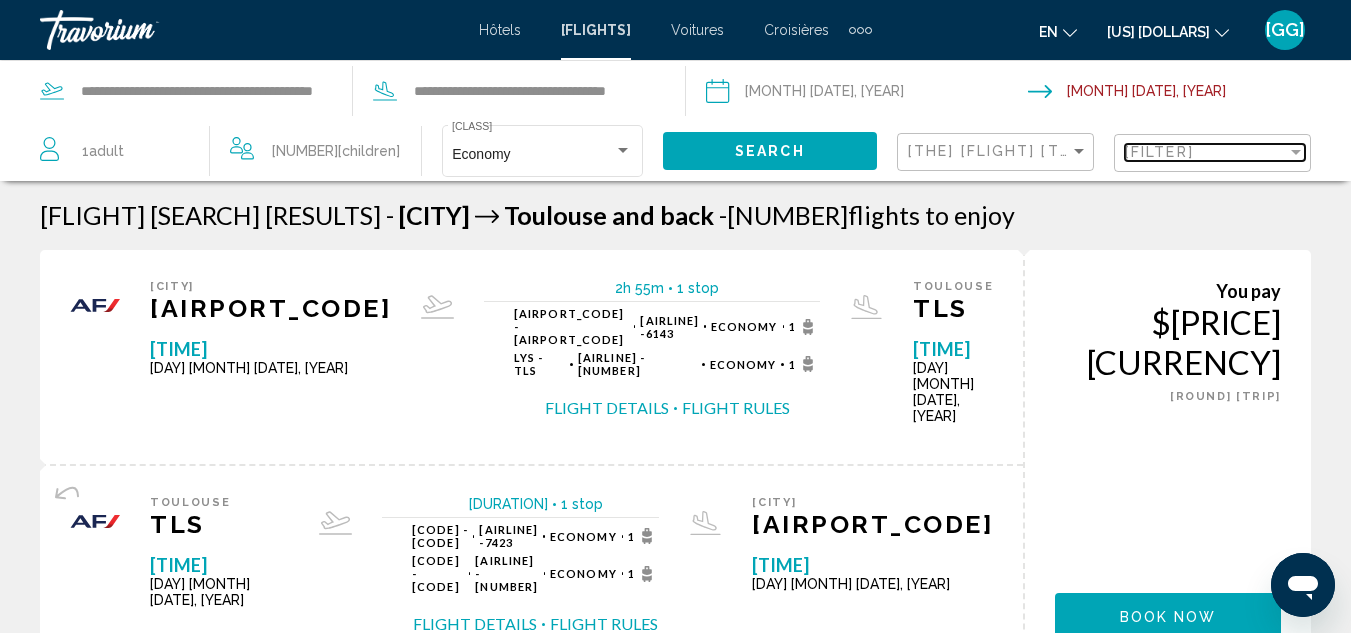 click on "[FILTER]" at bounding box center (1206, 152) 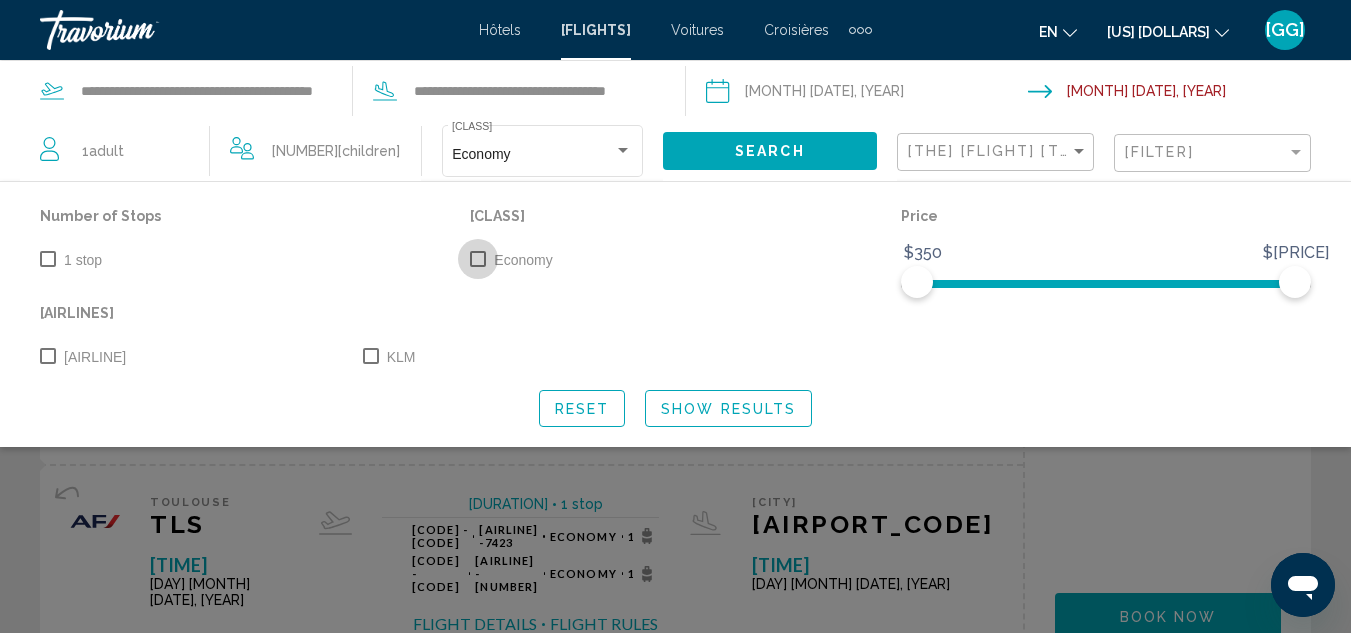 drag, startPoint x: 481, startPoint y: 255, endPoint x: 483, endPoint y: 284, distance: 29.068884 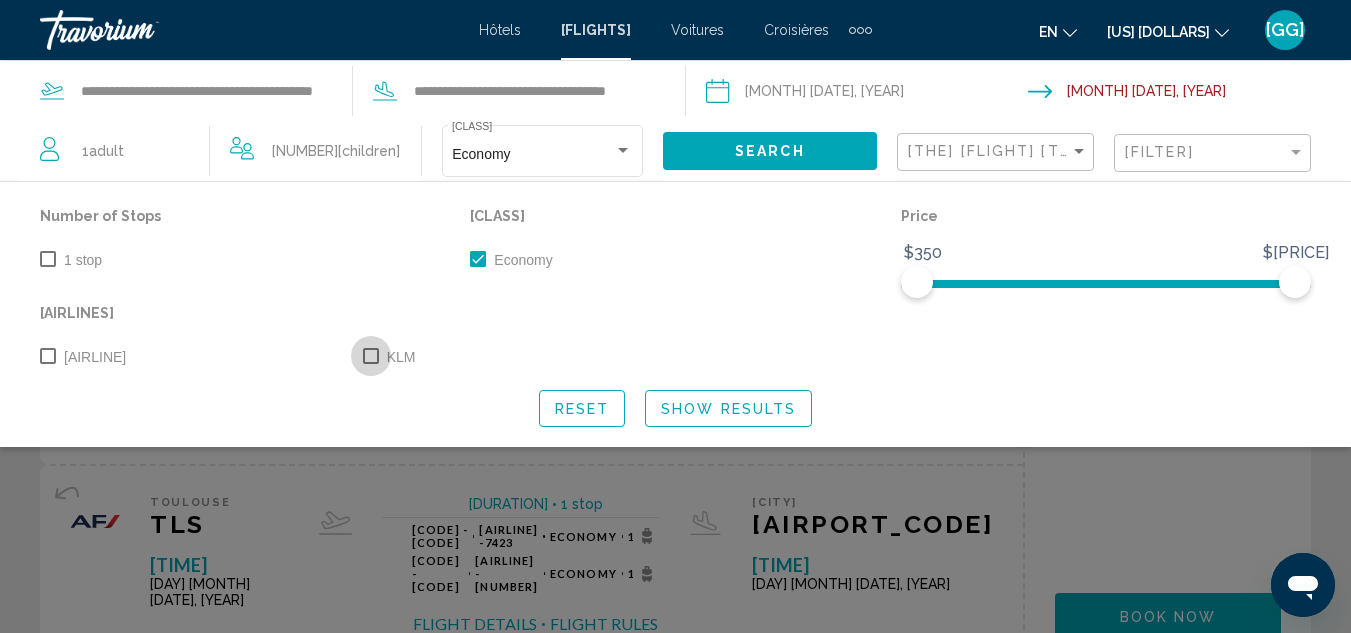 click at bounding box center (371, 356) 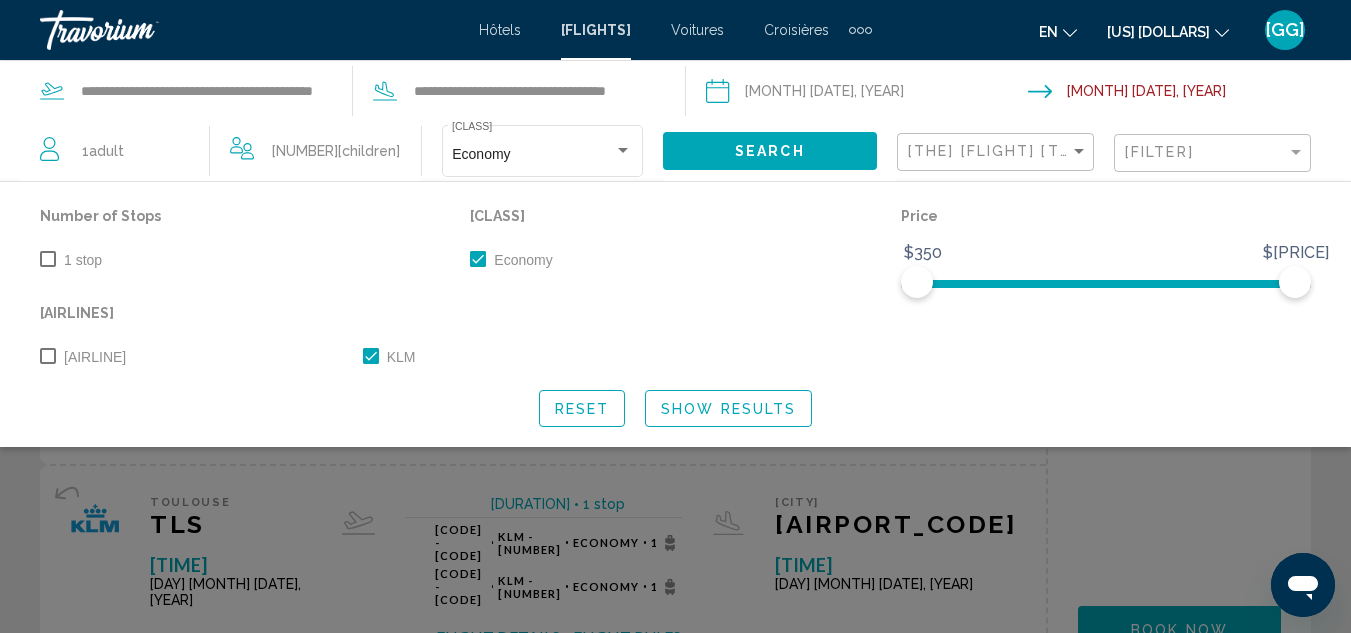 click on "Show Results" at bounding box center (728, 409) 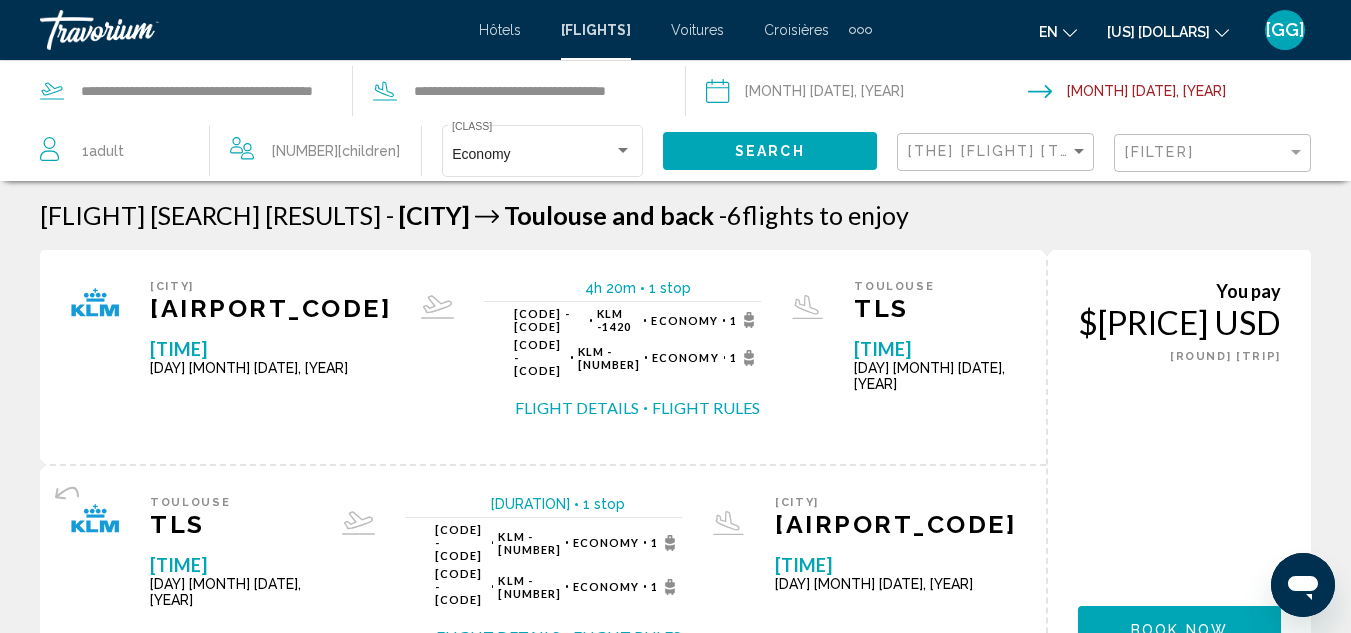 click on "[FILTER]" at bounding box center (1215, 153) 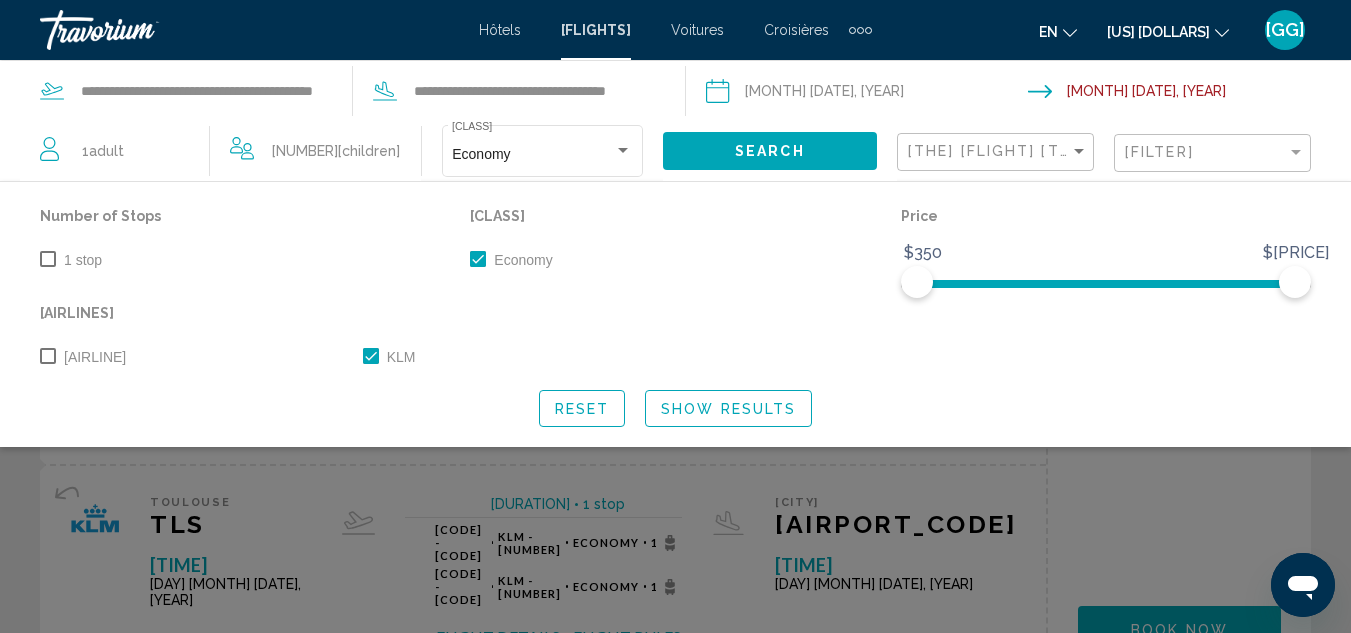 drag, startPoint x: 38, startPoint y: 359, endPoint x: 117, endPoint y: 355, distance: 79.101204 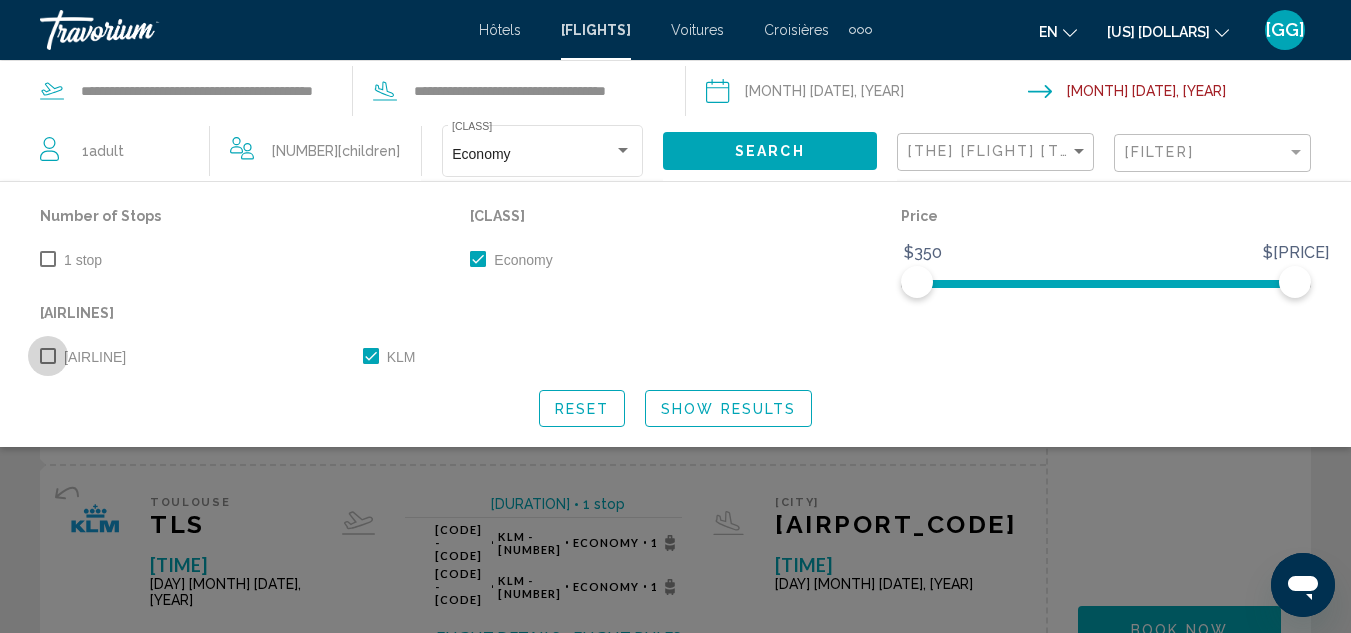 click at bounding box center (48, 356) 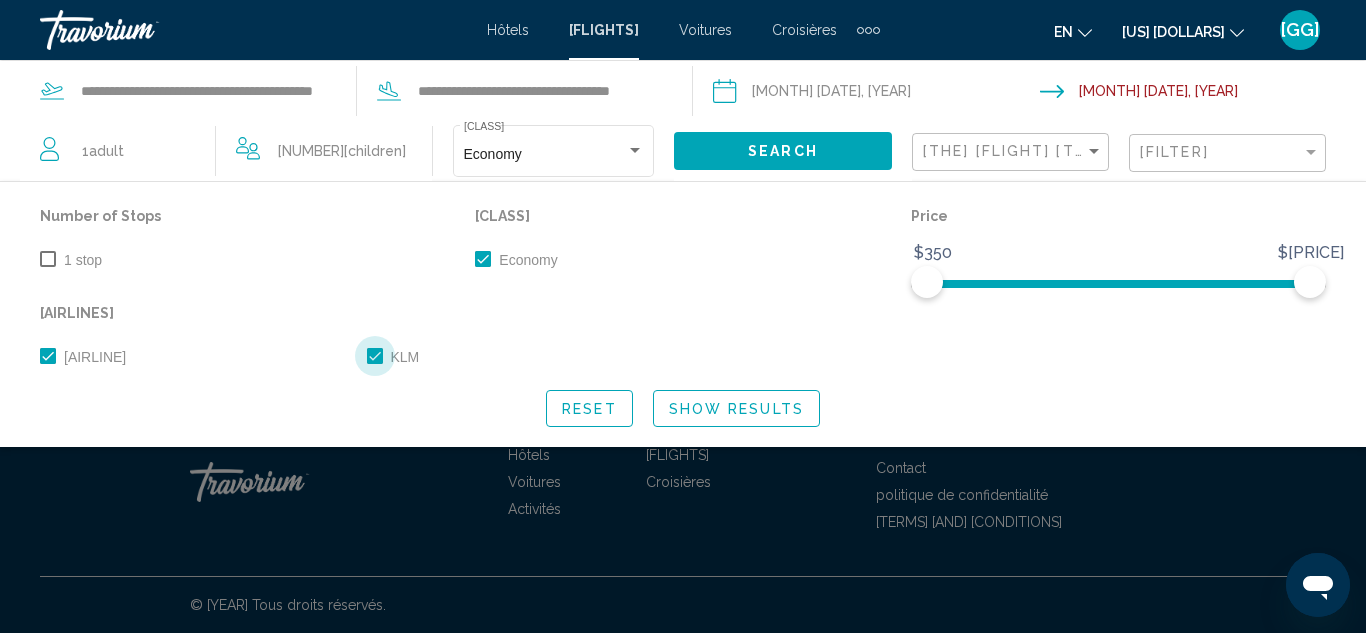 click at bounding box center (375, 356) 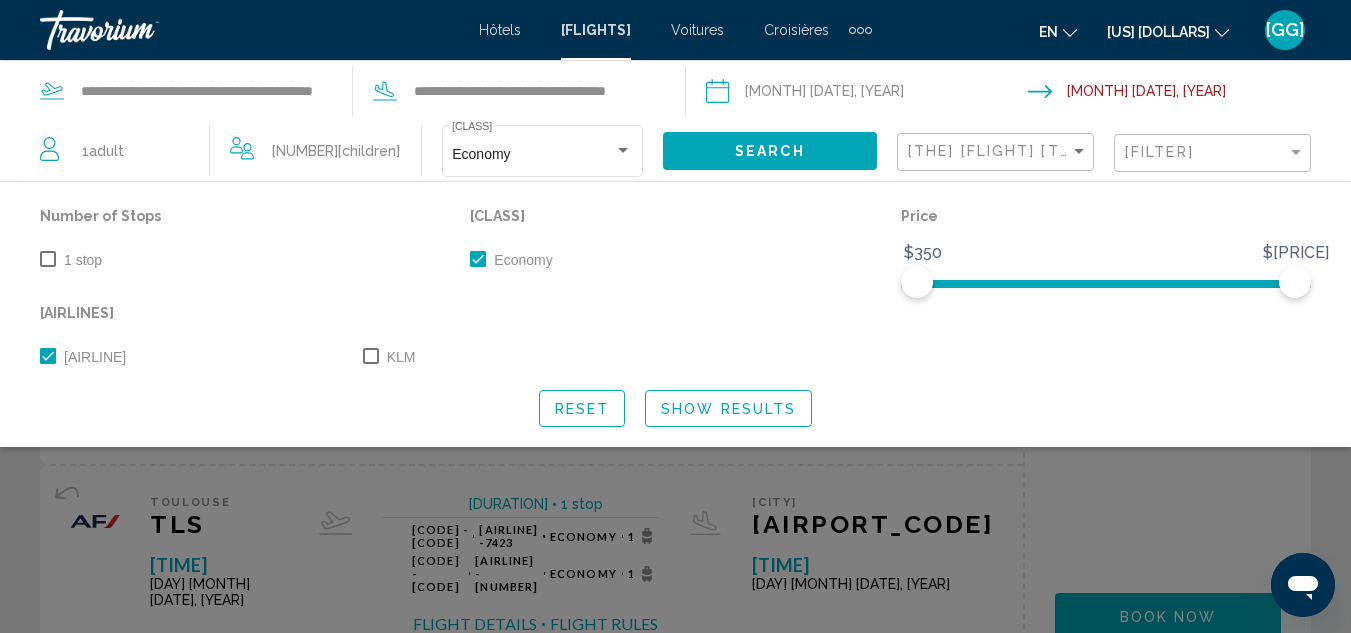 click at bounding box center (1193, 94) 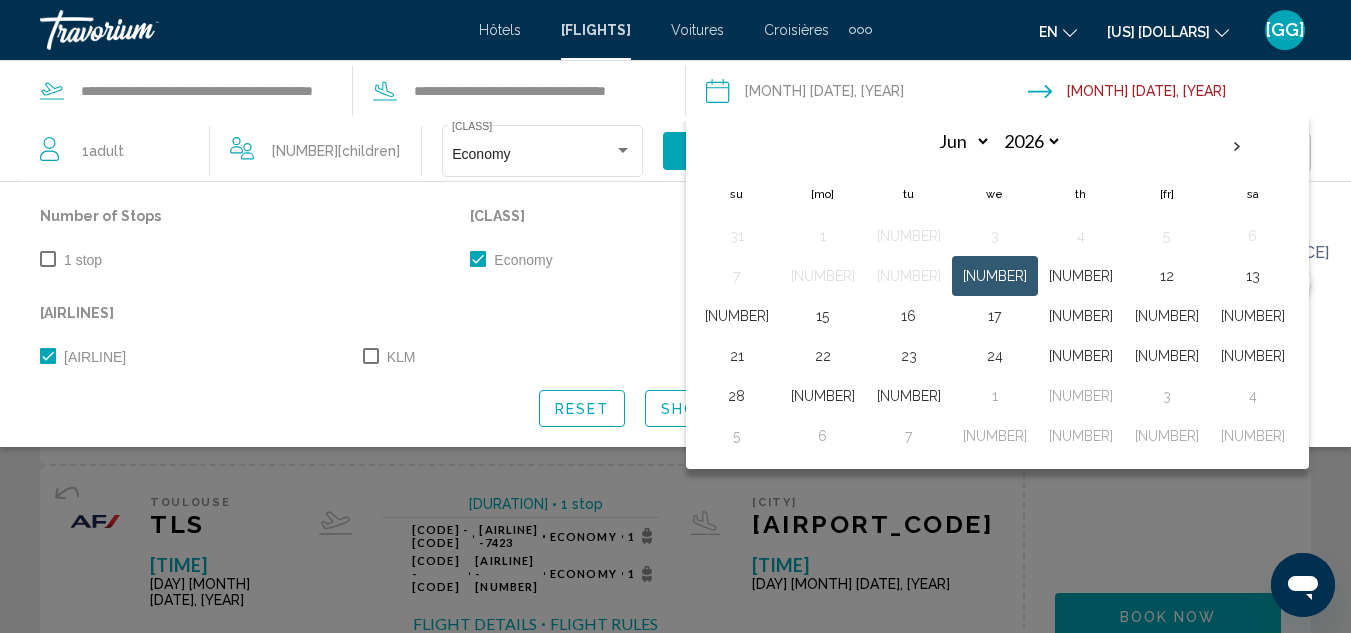 click on "Airlines   [AIRLINE_NAME]   [AIRLINE_NAME]" at bounding box center [675, 334] 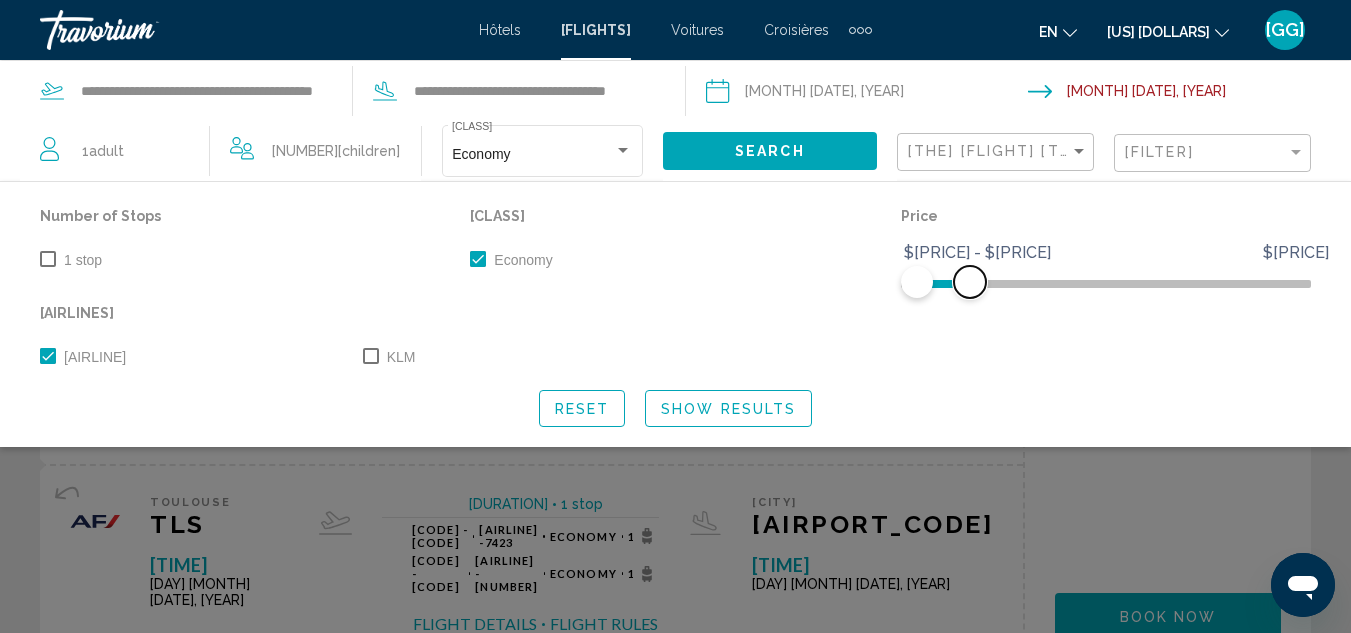 drag, startPoint x: 1293, startPoint y: 280, endPoint x: 970, endPoint y: 331, distance: 327.00153 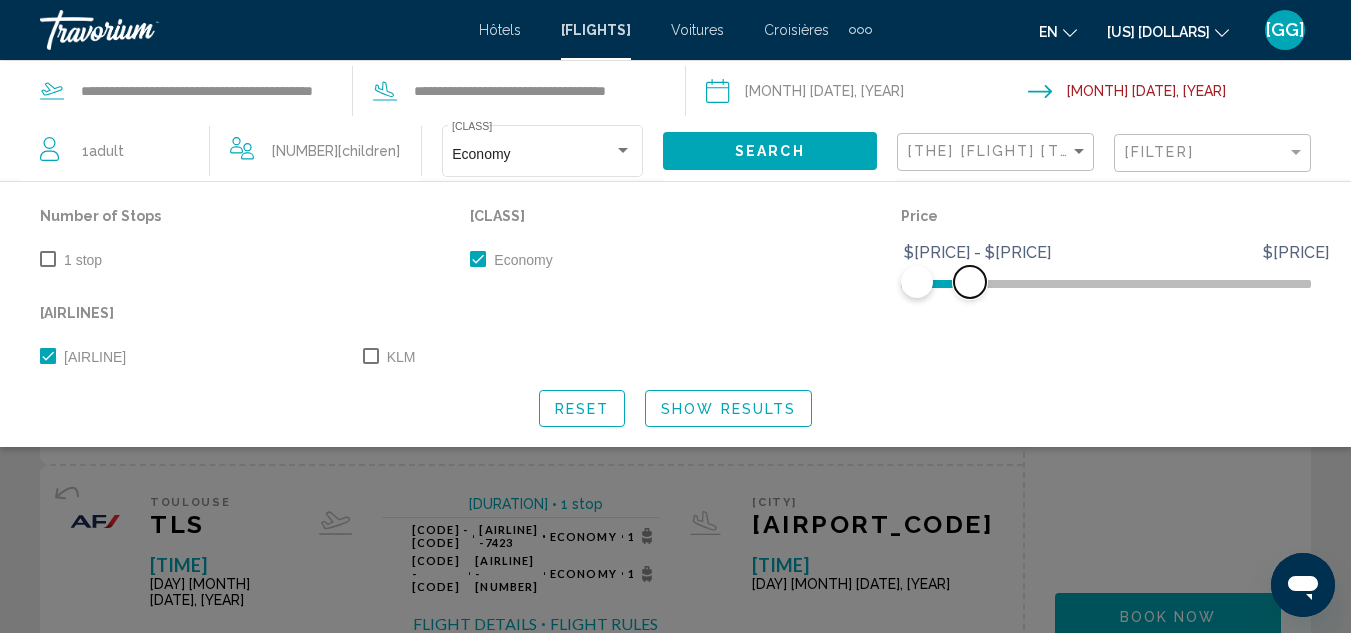 click on "[NUMBER] [OF] [STOPS]   [NUMBER] [STOP] [CLASS]   [CLASS] [PRICE] $[PRICE] $[PRICE] $[PRICE] $[PRICE] - $[PRICE] [AIRLINES]   [AIRLINE]   [AIRLINE]" at bounding box center (675, 286) 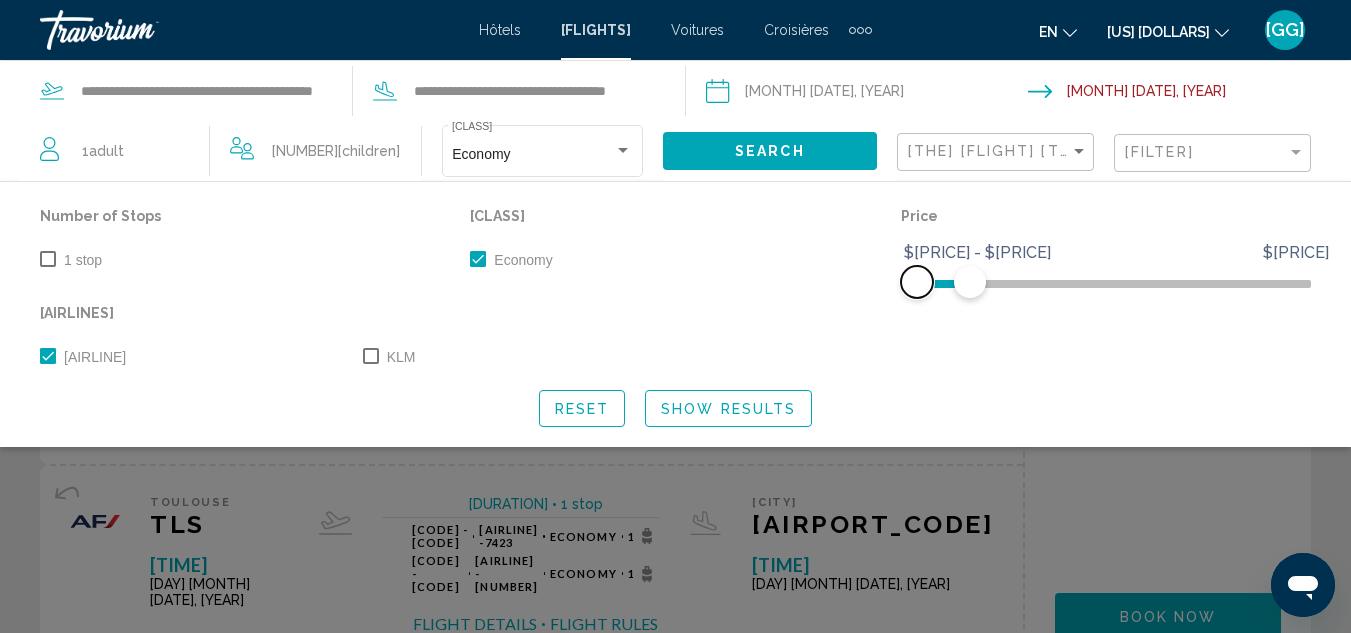 drag, startPoint x: 921, startPoint y: 281, endPoint x: 864, endPoint y: 294, distance: 58.463665 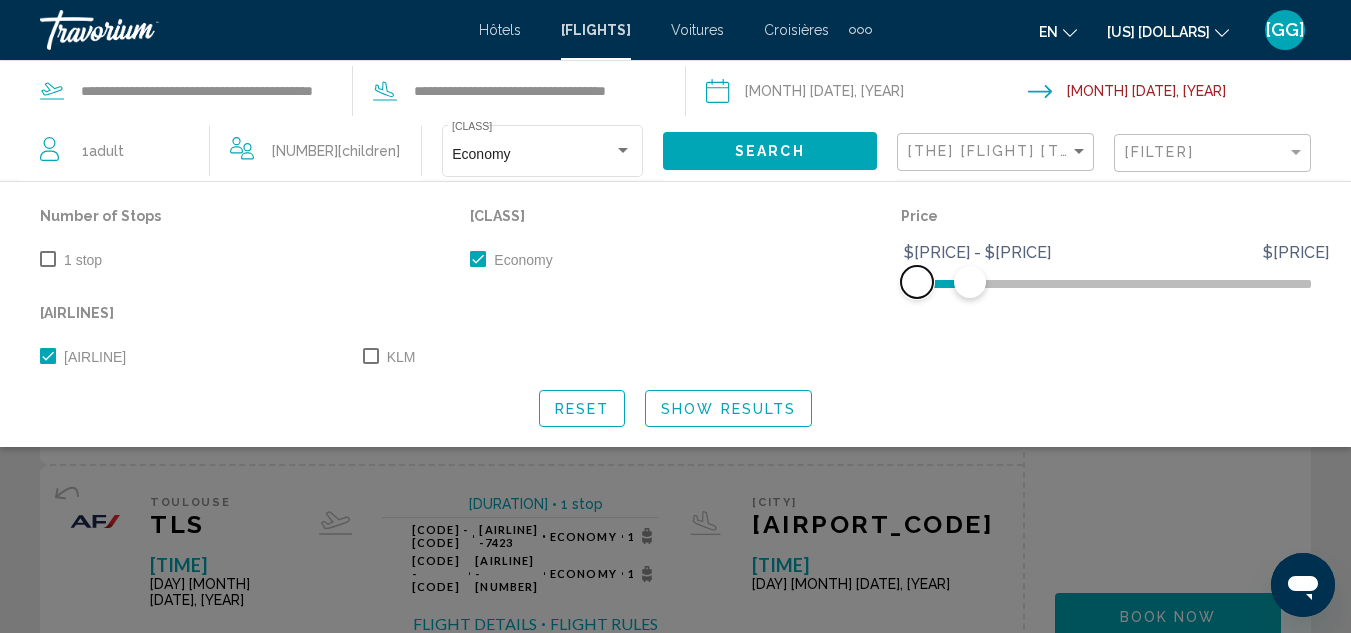 click on "[NUMBER] [OF] [STOPS]   [NUMBER] [STOP] [CLASS]   [CLASS] [PRICE] $[PRICE] $[PRICE] $[PRICE] $[PRICE] - $[PRICE] [AIRLINES]   [AIRLINE]   [AIRLINE]" at bounding box center [675, 286] 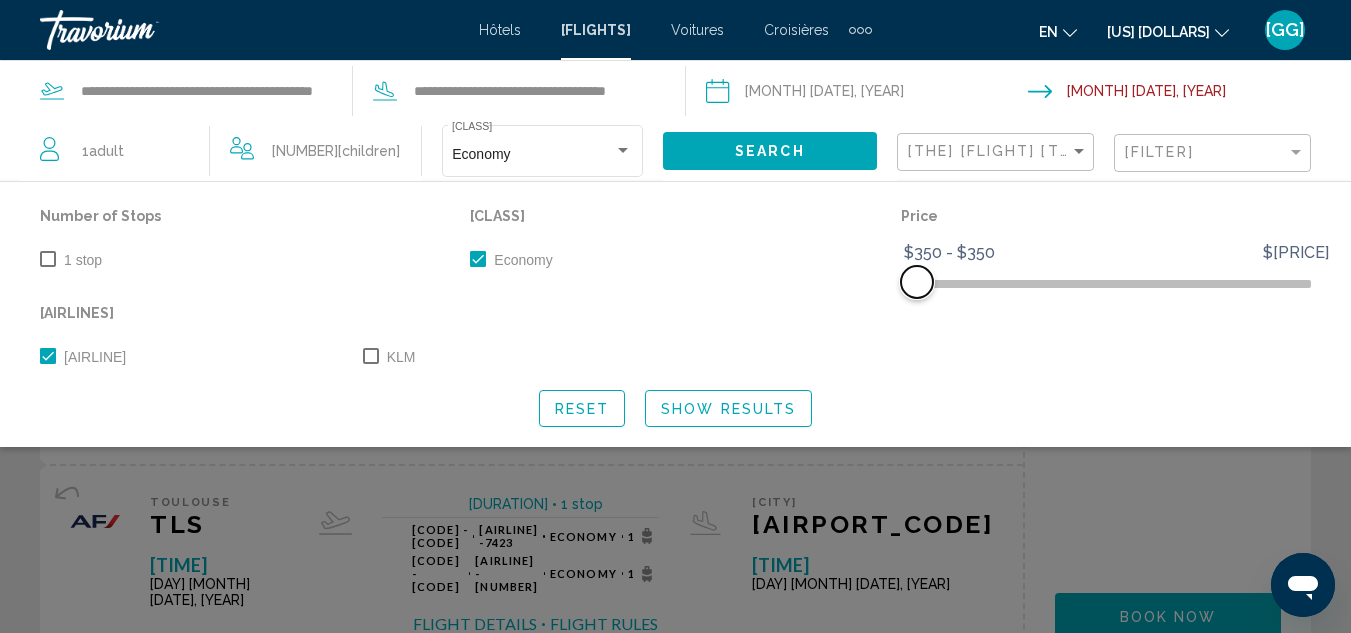 drag, startPoint x: 971, startPoint y: 280, endPoint x: 909, endPoint y: 291, distance: 62.968246 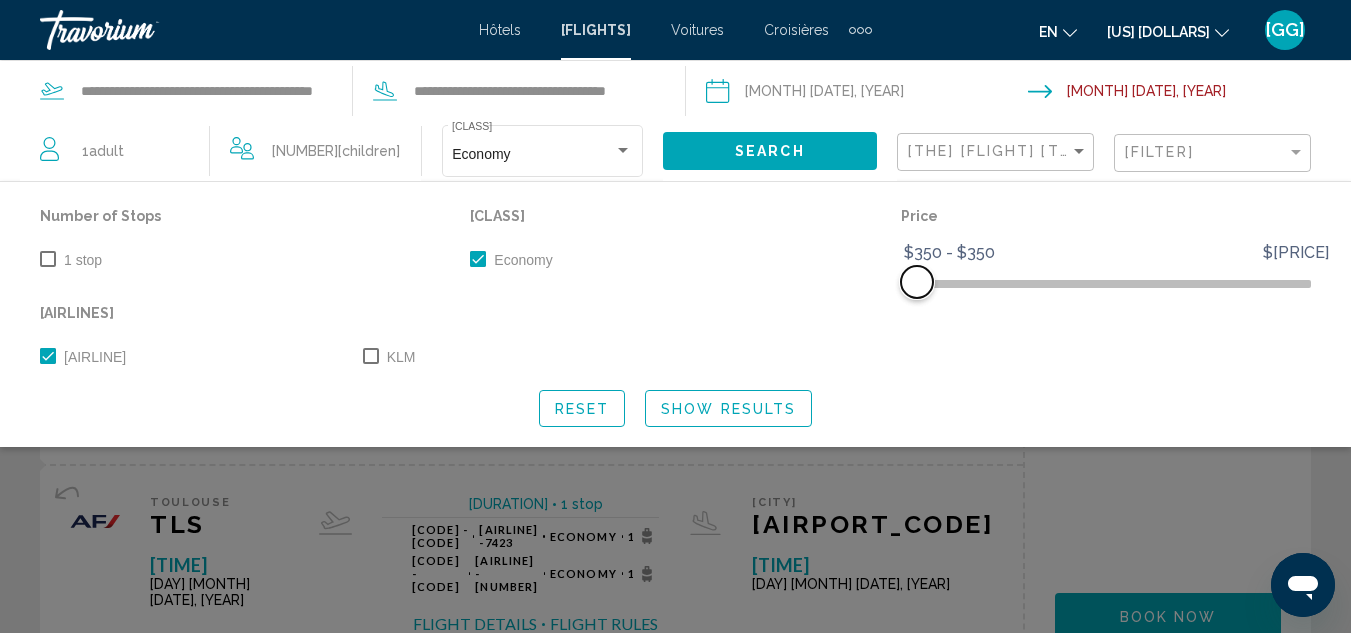 click at bounding box center (917, 282) 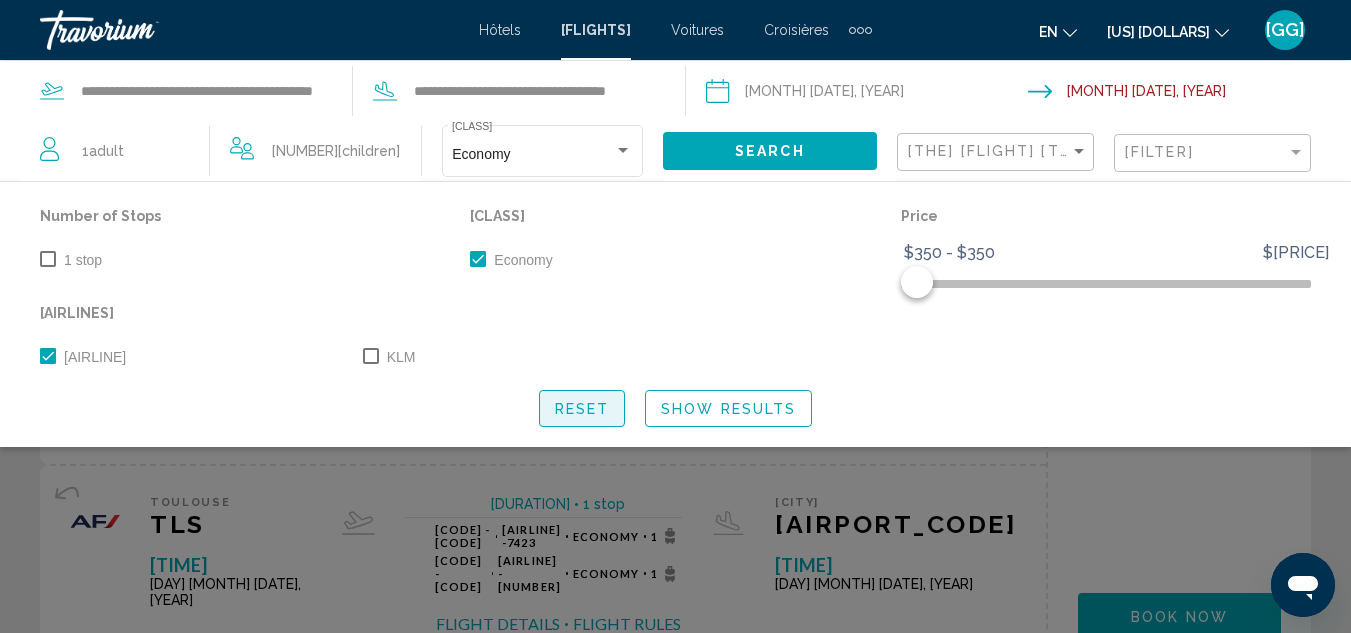 click on "Reset" at bounding box center (582, 409) 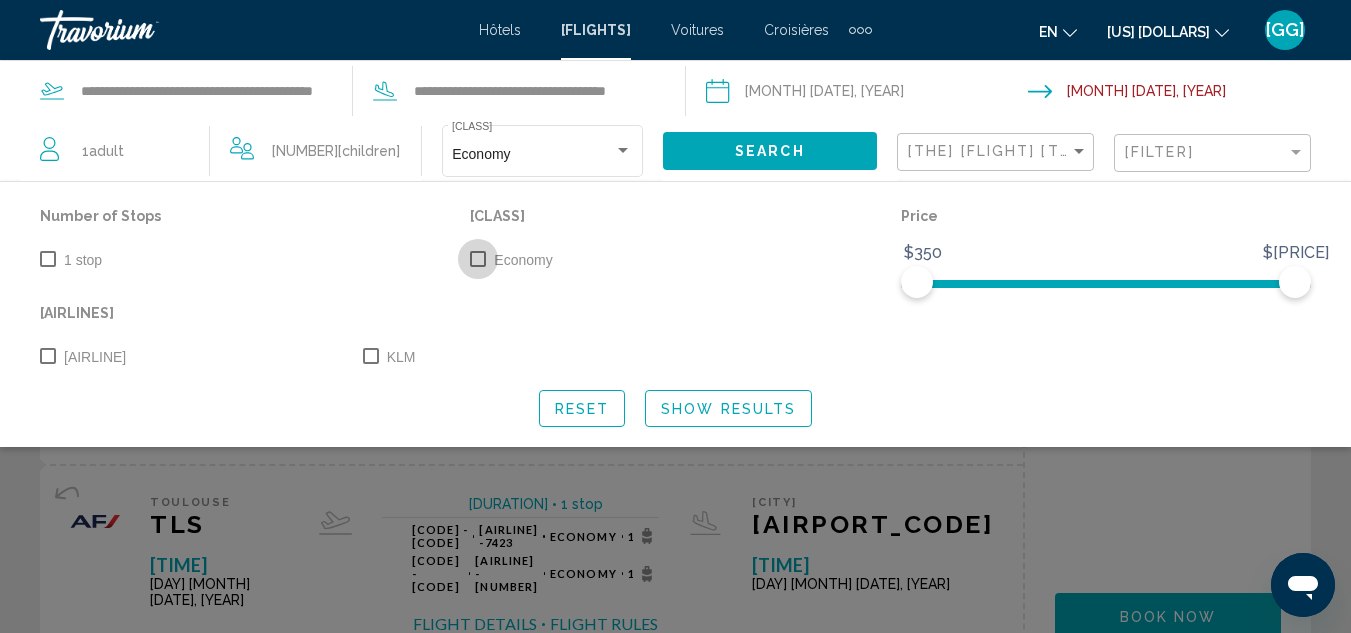 click at bounding box center (478, 259) 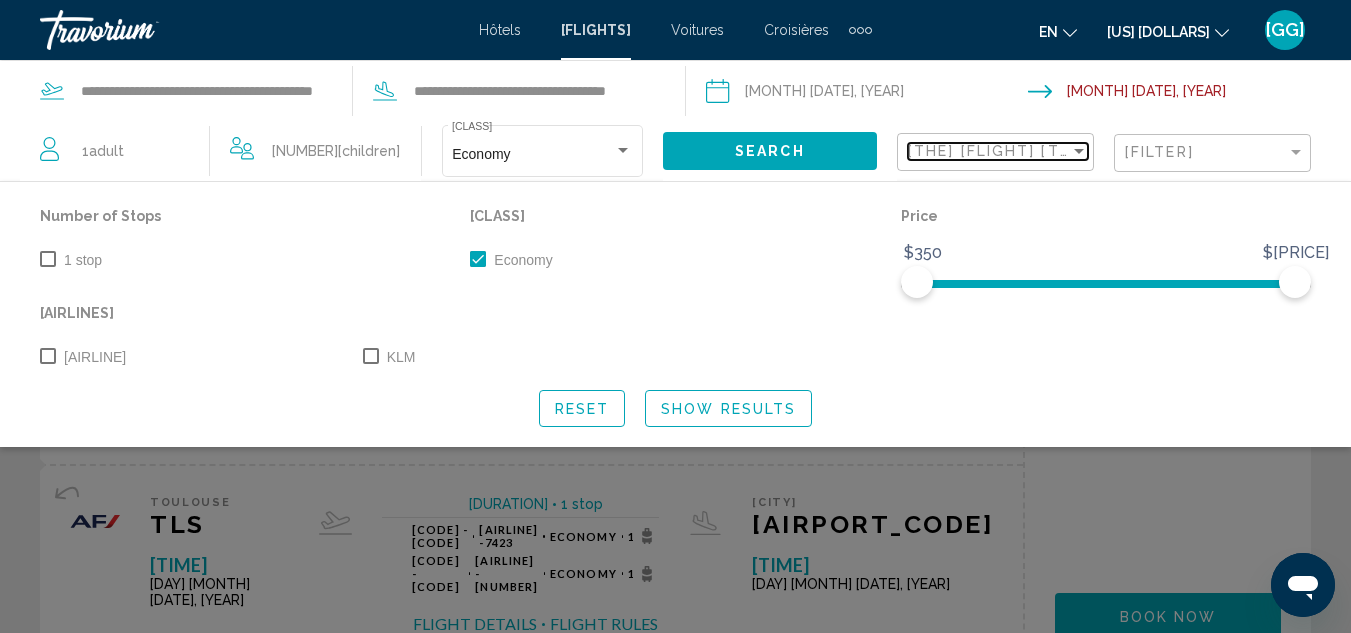 click at bounding box center [1079, 151] 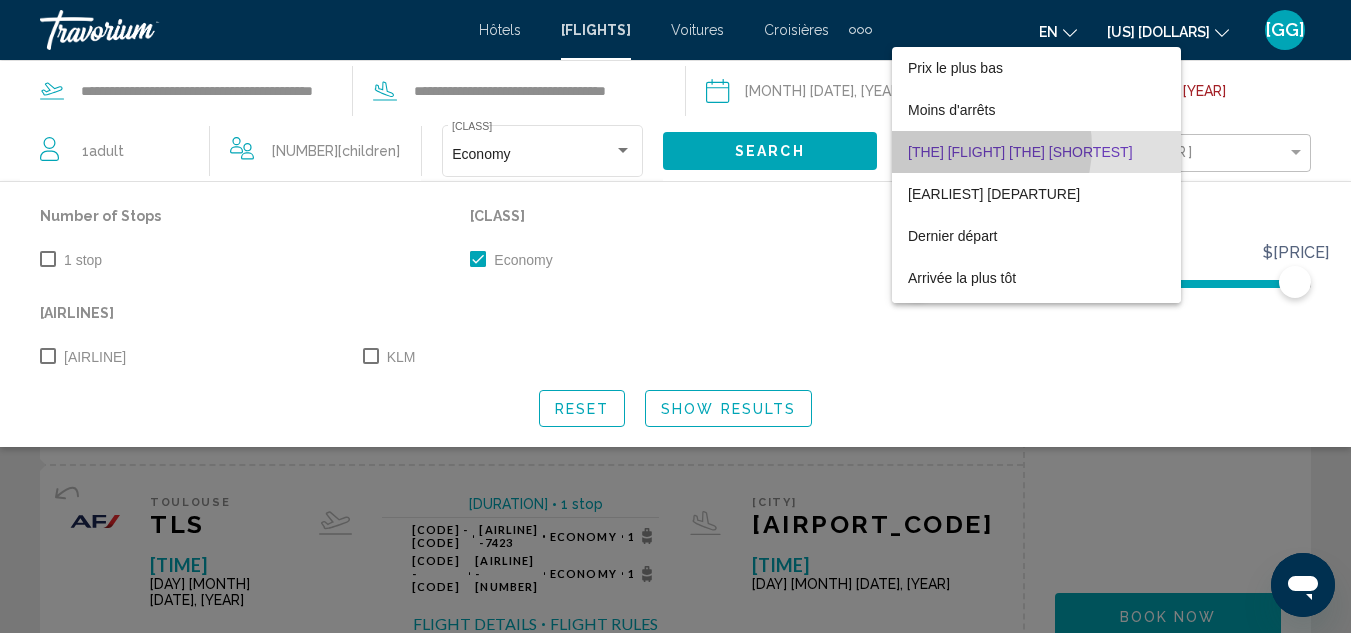 click on "[THE] [FLIGHT] [THE] [SHORTEST]" at bounding box center [1020, 152] 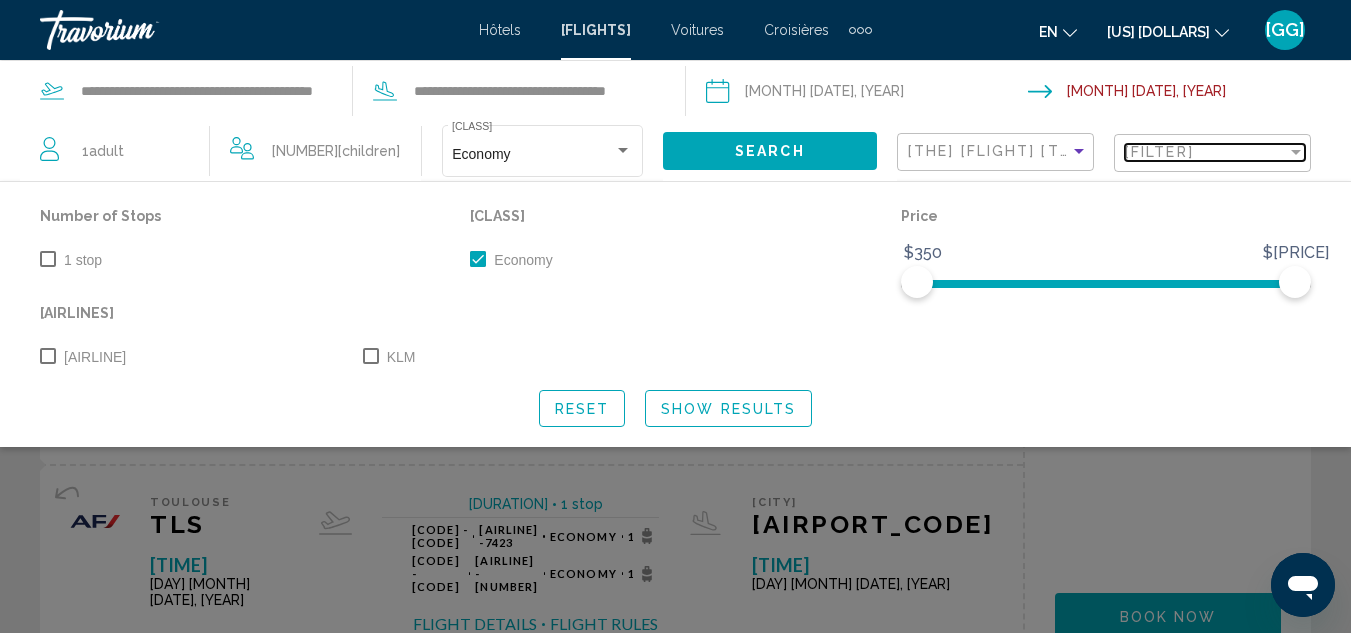 click on "[FILTER]" at bounding box center (1159, 152) 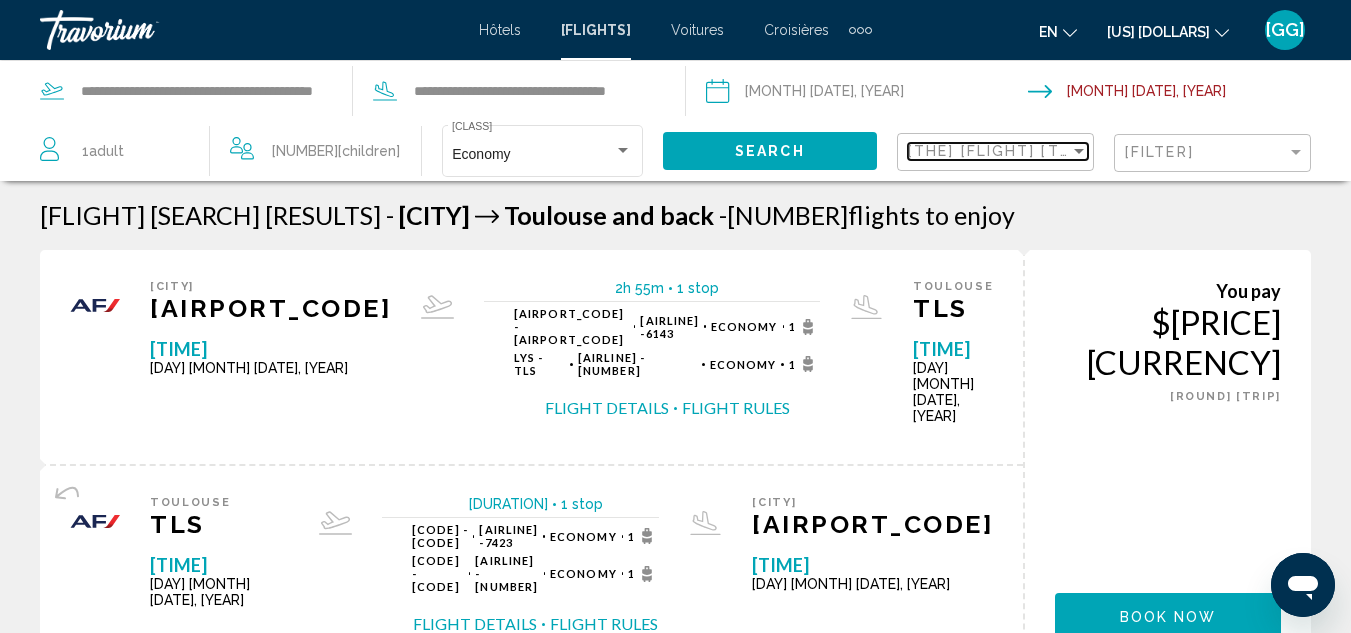 click at bounding box center [1079, 151] 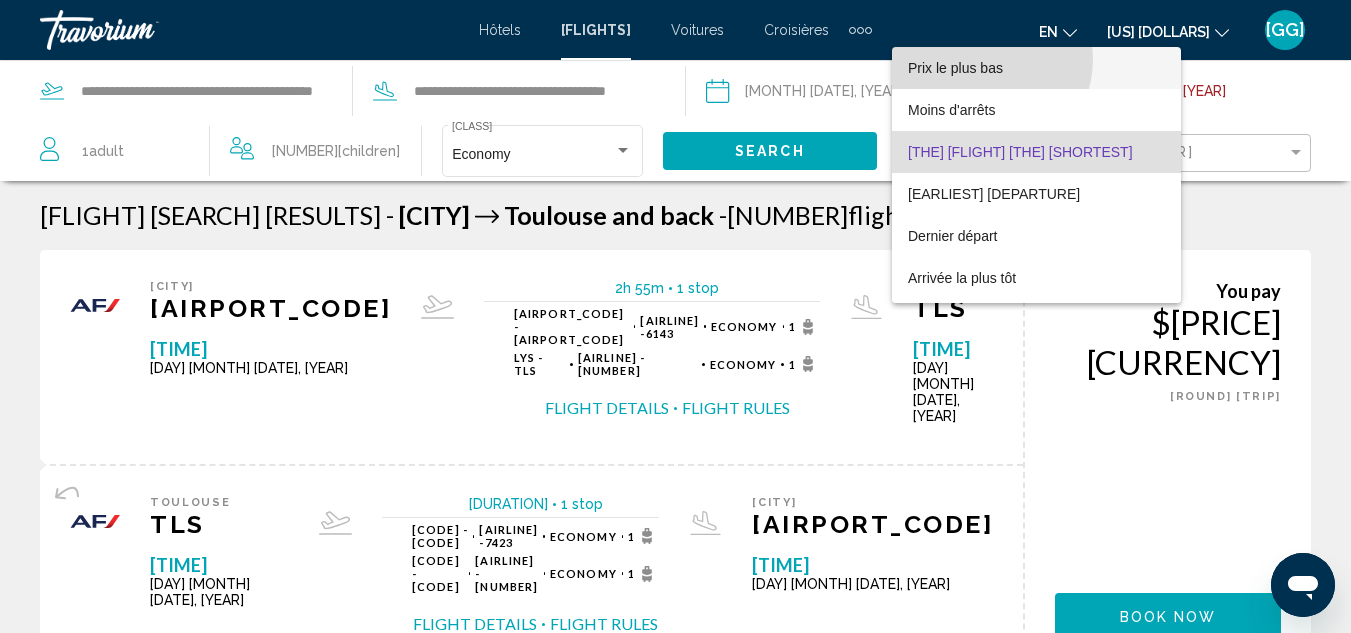click on "Prix ​​le plus bas" at bounding box center [955, 68] 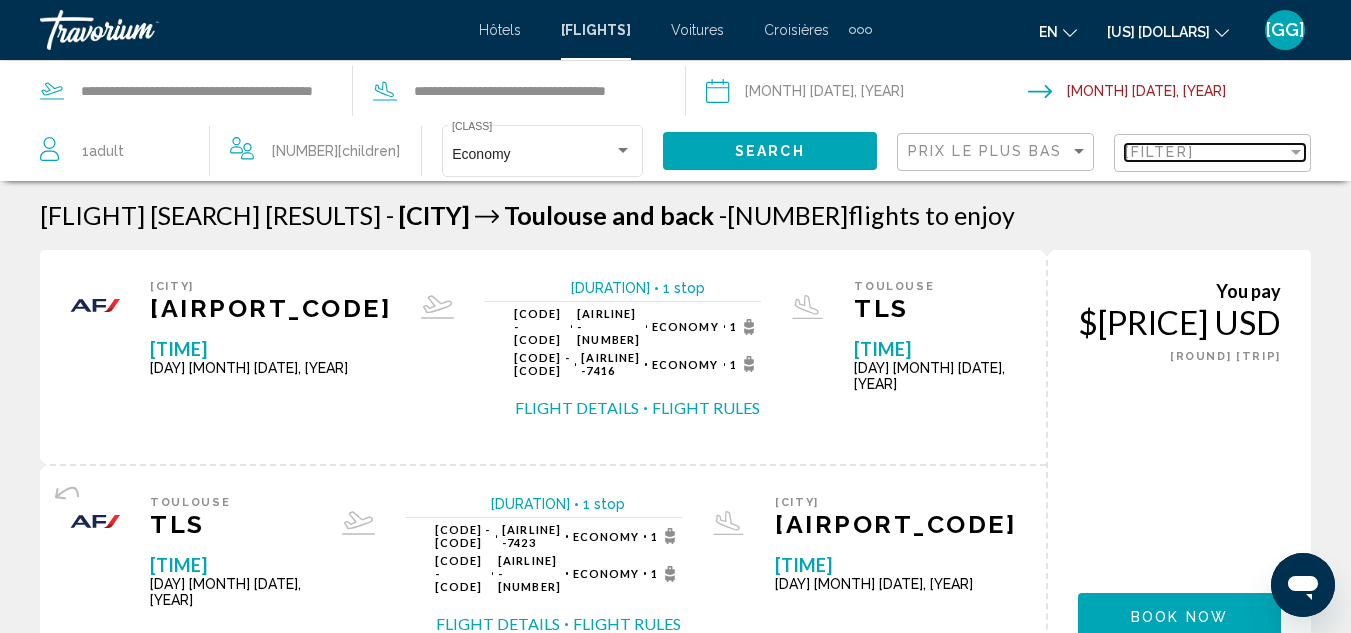 click on "[FILTER]" at bounding box center [1206, 152] 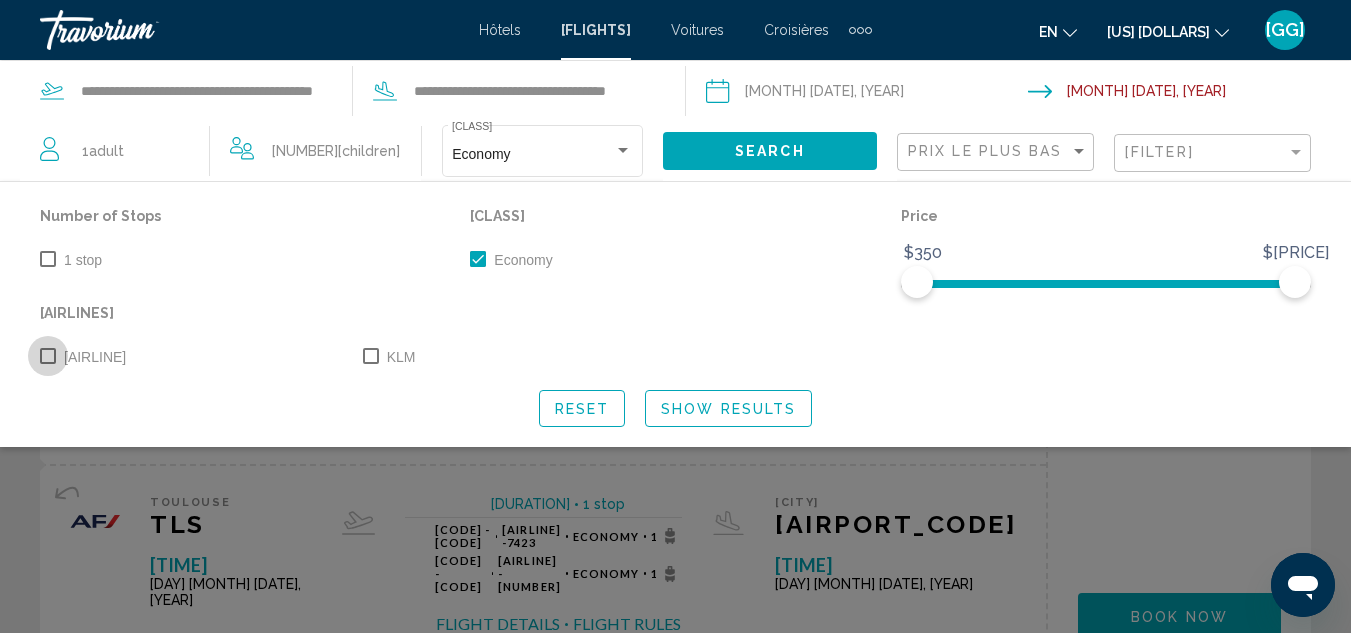 click at bounding box center [48, 356] 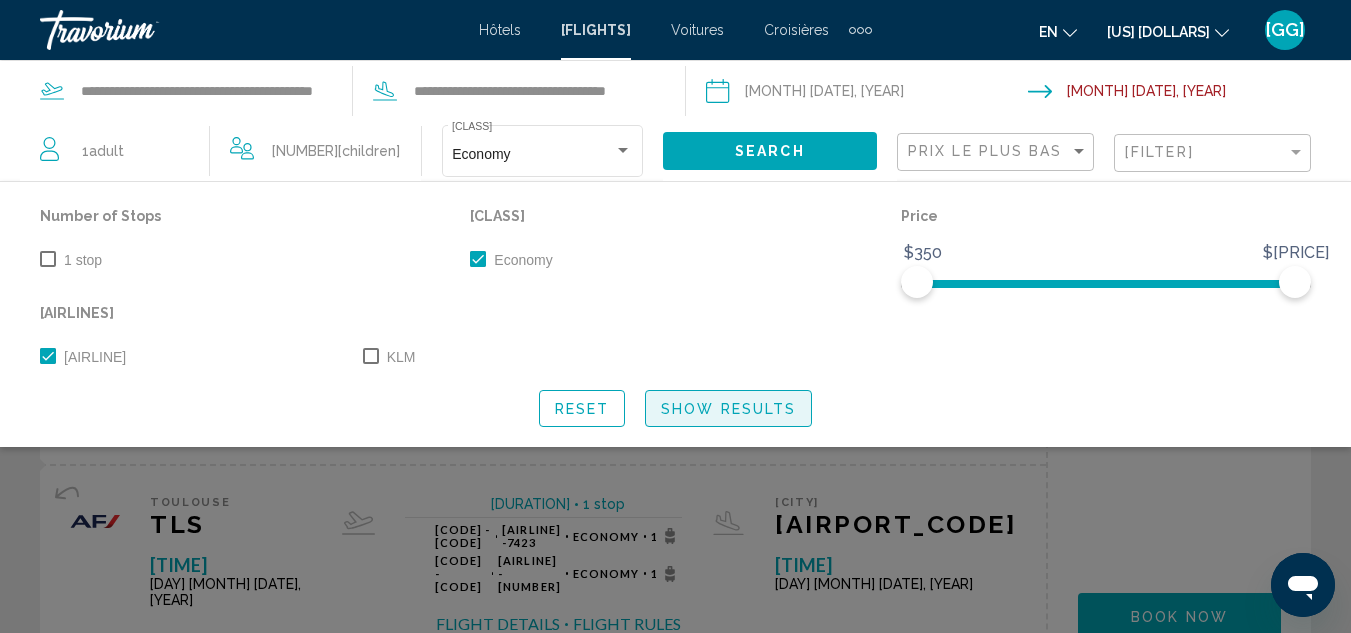 click on "Show Results" at bounding box center [728, 409] 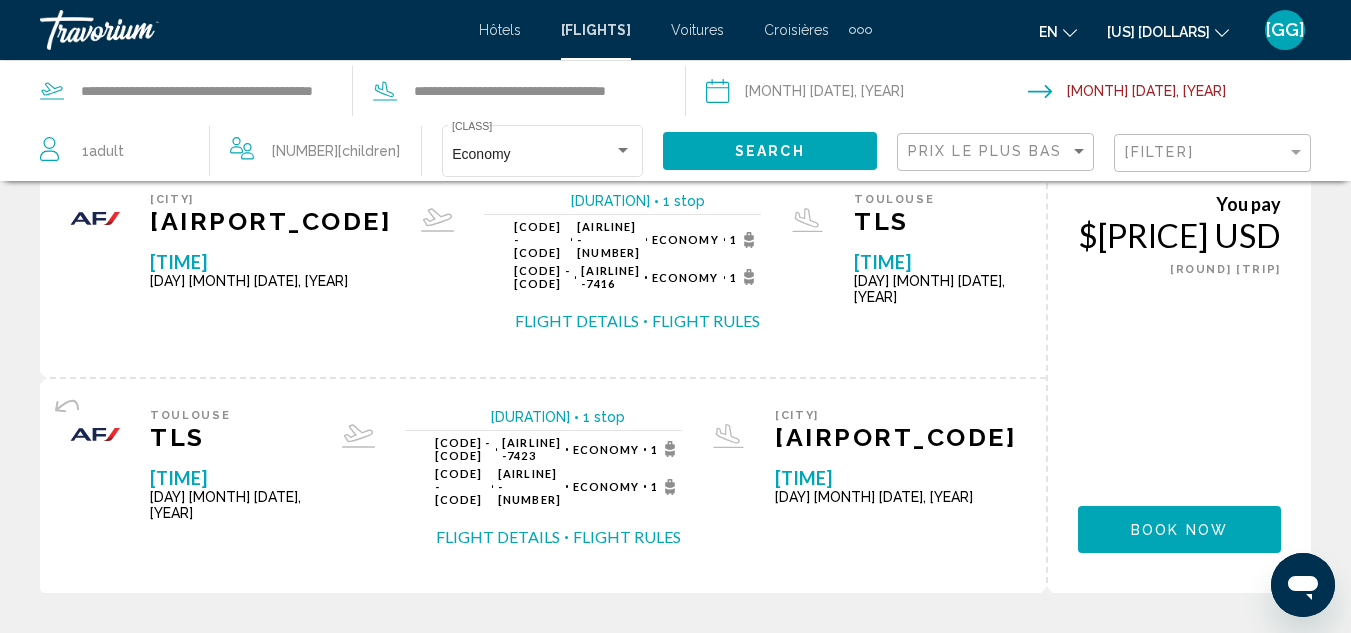 scroll, scrollTop: 0, scrollLeft: 0, axis: both 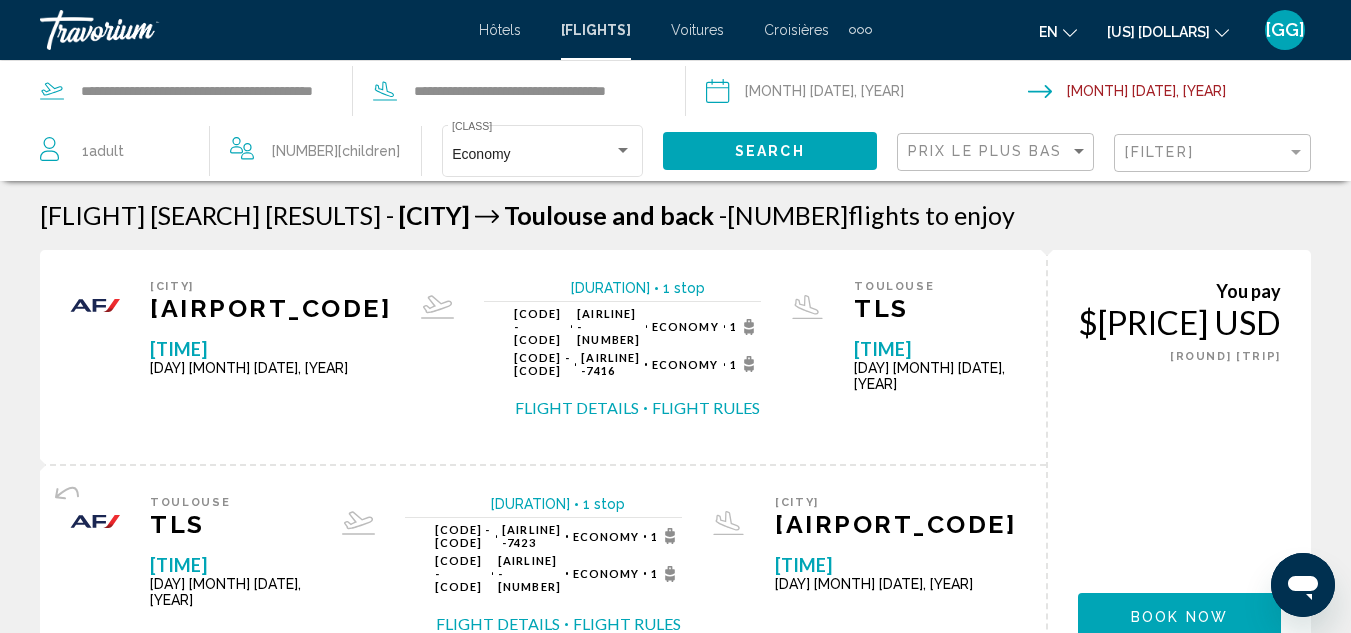 drag, startPoint x: 742, startPoint y: 381, endPoint x: 773, endPoint y: 382, distance: 31.016125 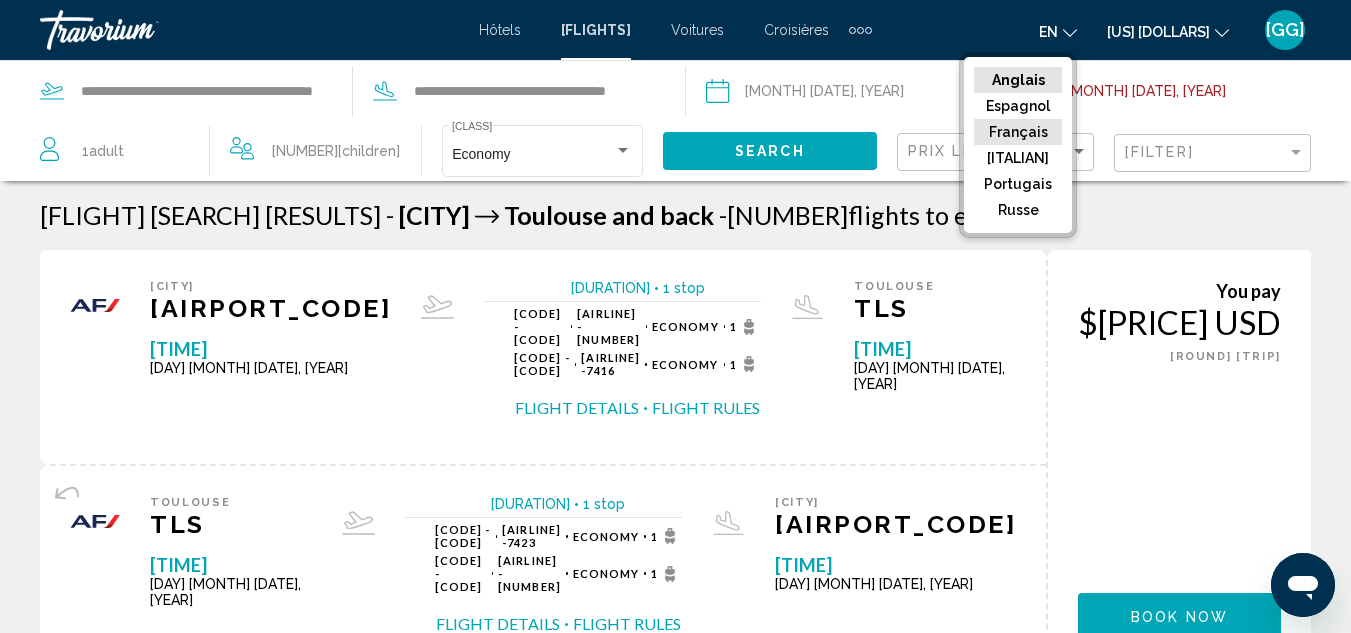click on "Français" at bounding box center (1018, 80) 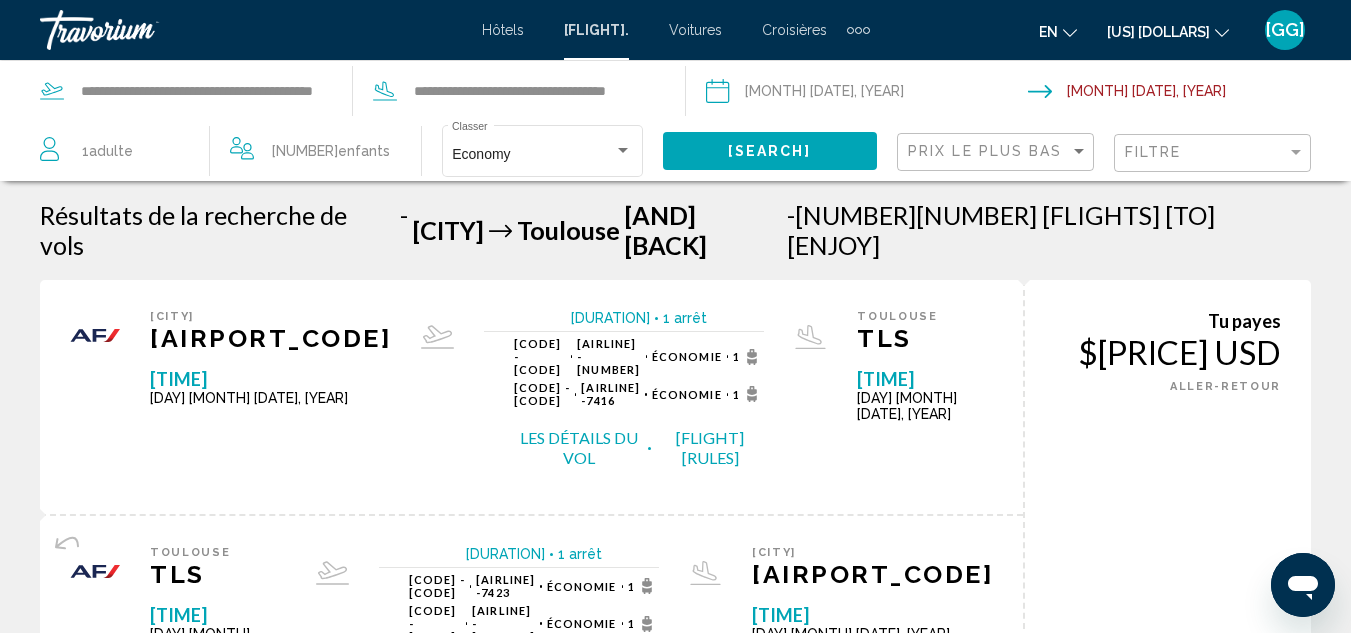 click at bounding box center (1070, 30) 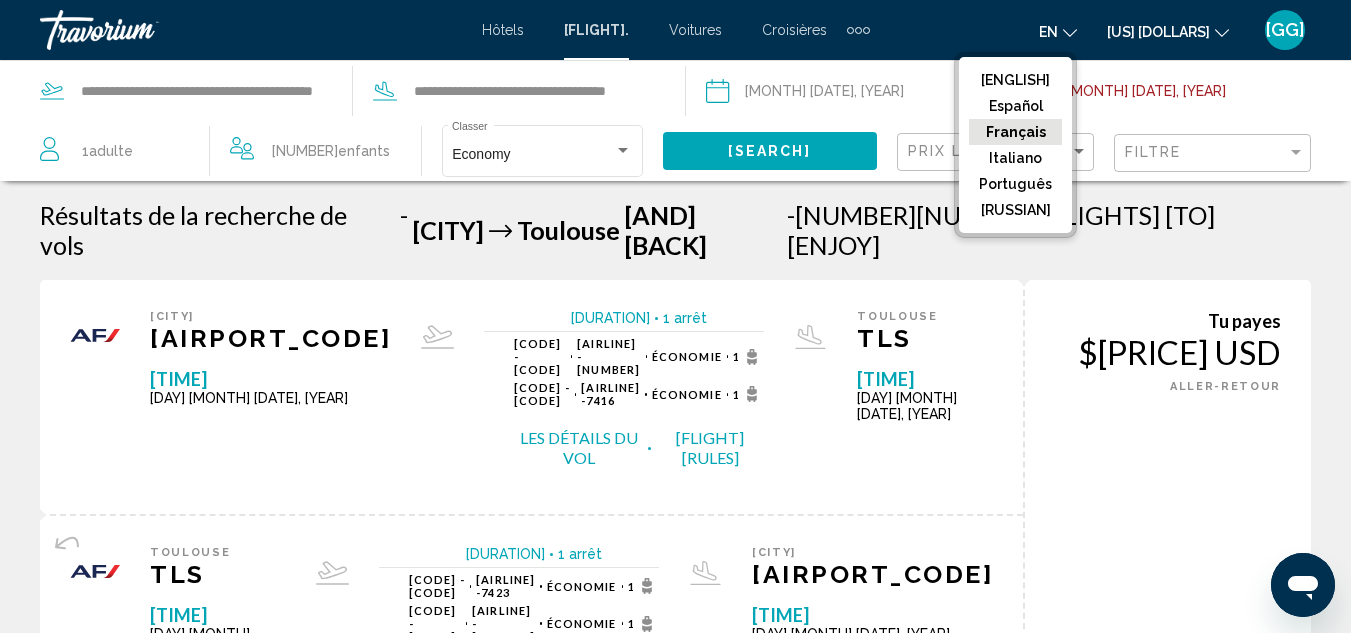 click on "[SEARCH] [RESULTS] [FOR] [FLIGHTS] - [CITY]
[CITY] et de retour - [NUMBER] [FLIGHTS] [TO] [ENJOY]" at bounding box center [675, 230] 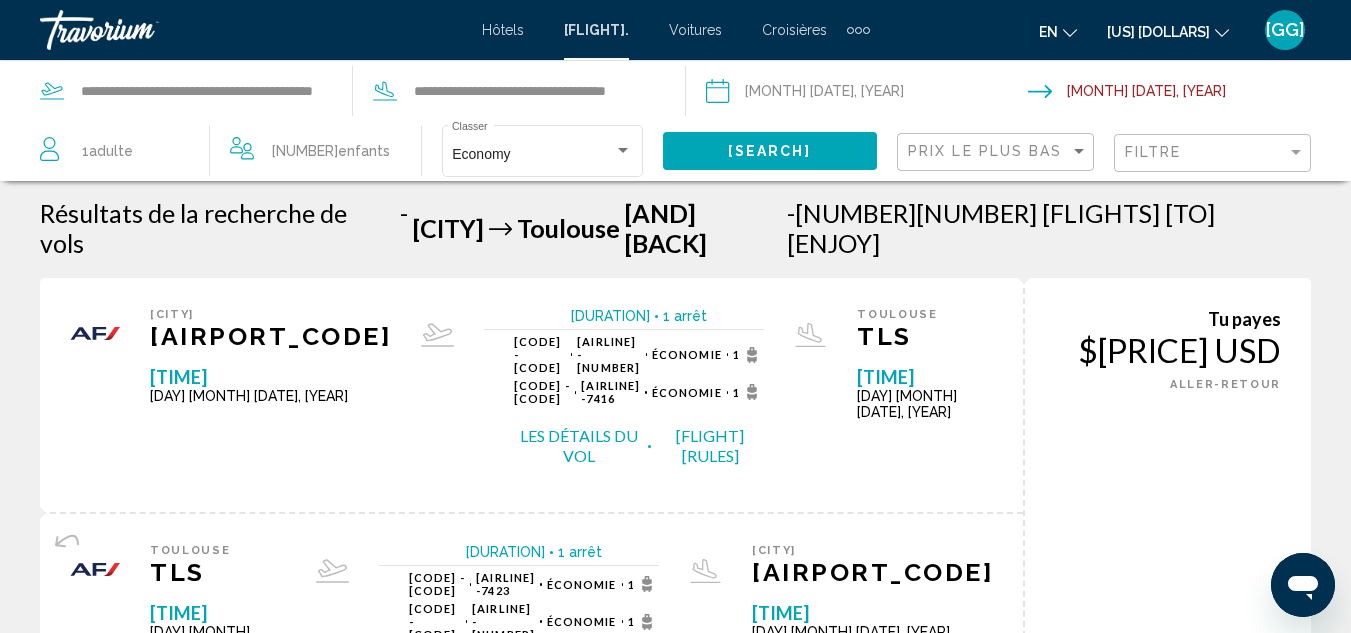 scroll, scrollTop: 0, scrollLeft: 0, axis: both 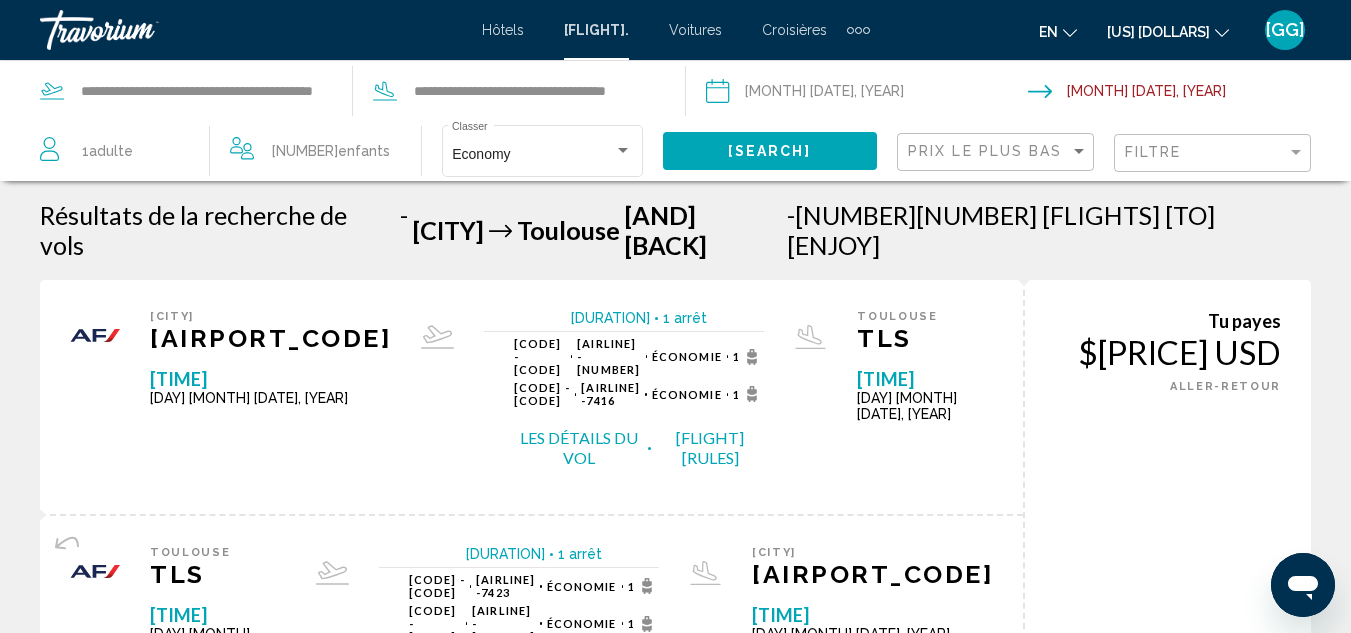 click on "Filtre" at bounding box center (1215, 153) 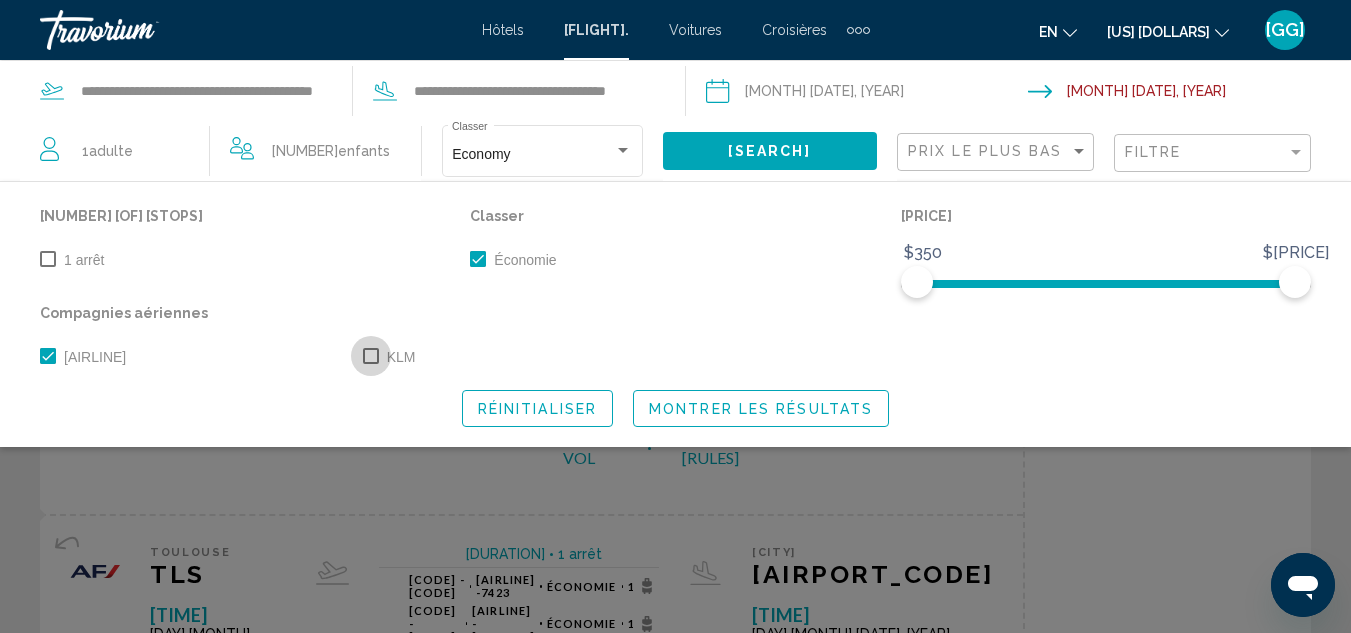 click at bounding box center [371, 356] 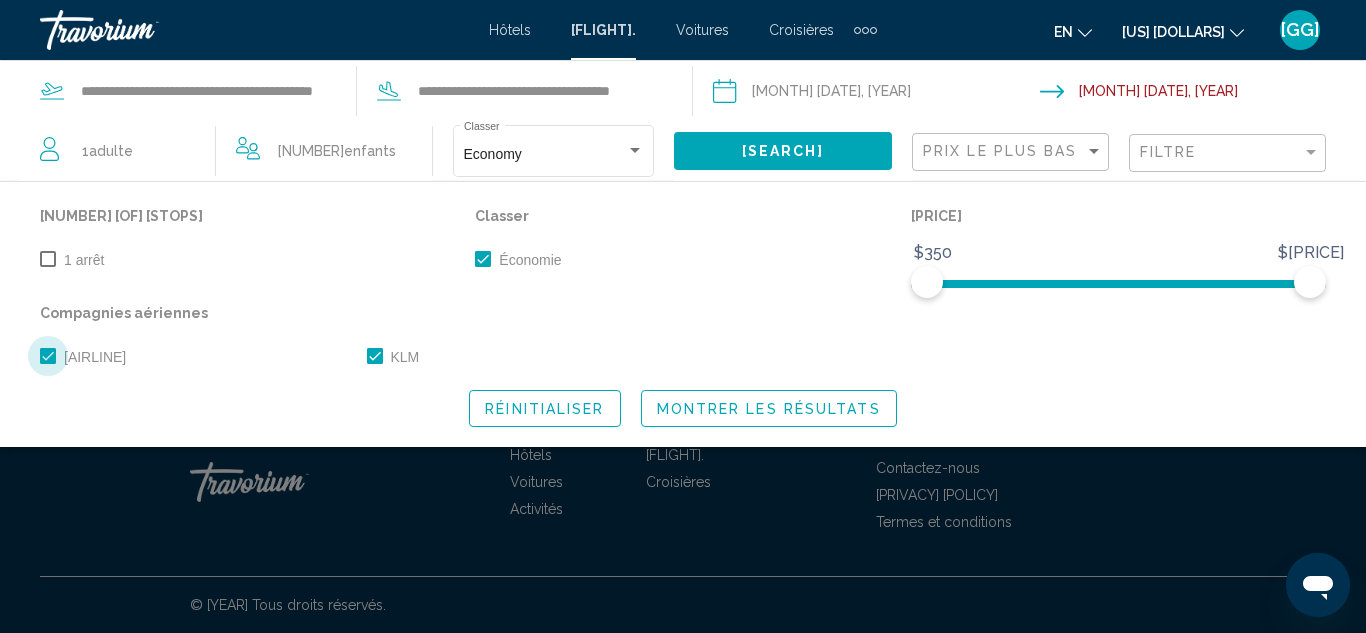 click at bounding box center [48, 356] 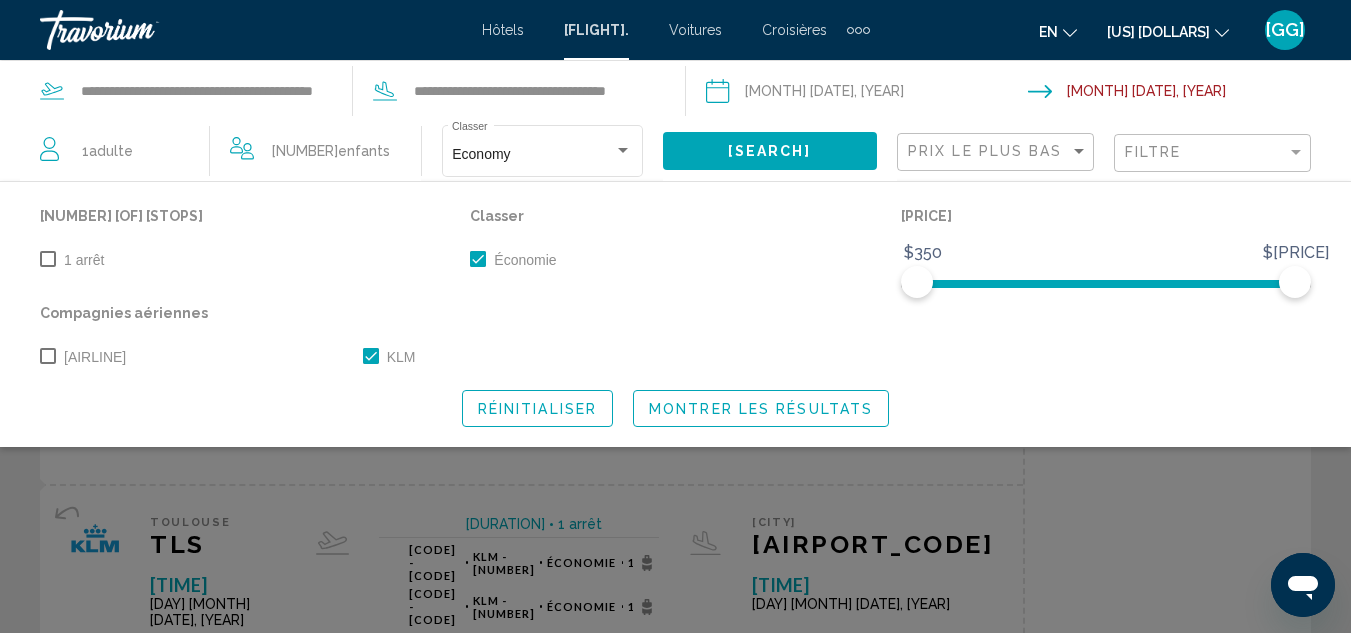 click on "Montrer les résultats" at bounding box center [761, 409] 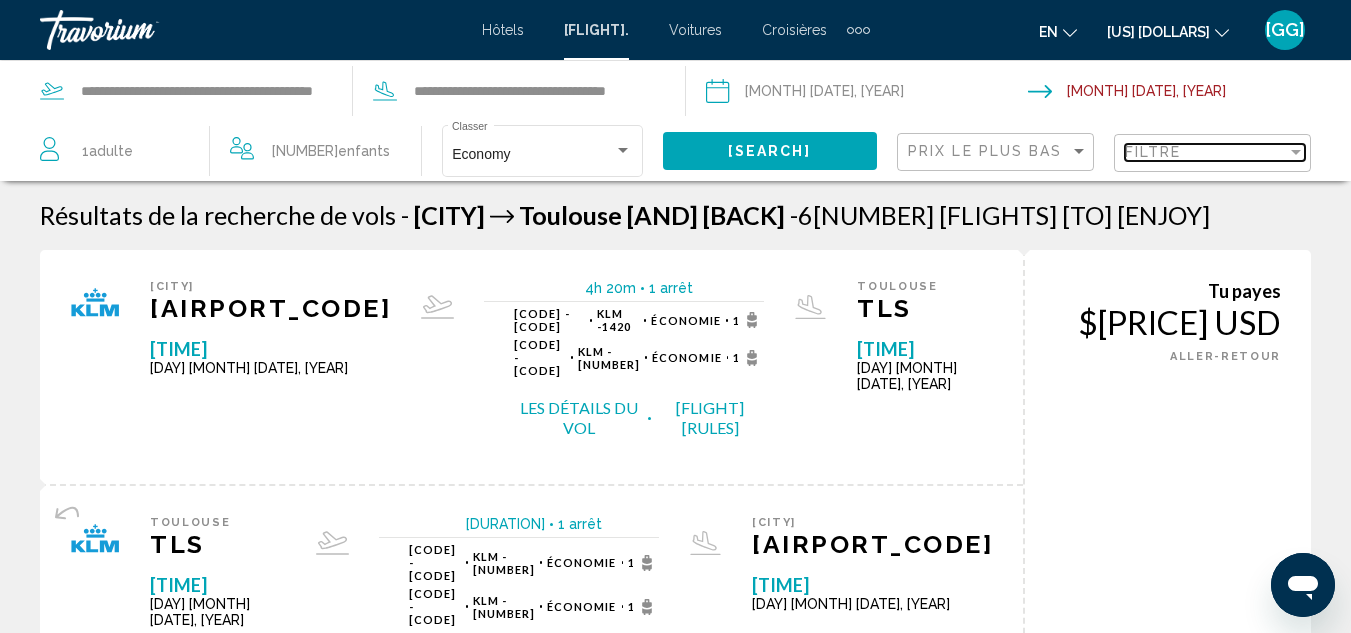 click on "Filtre" at bounding box center (1206, 152) 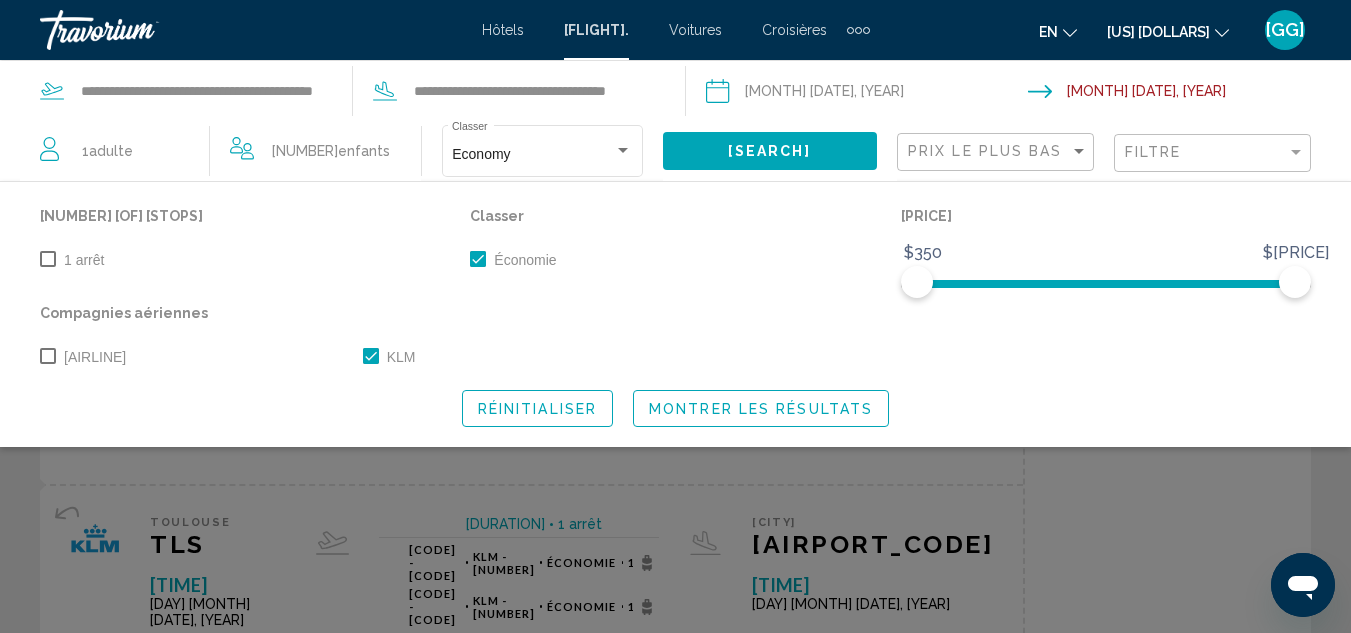 click at bounding box center [48, 356] 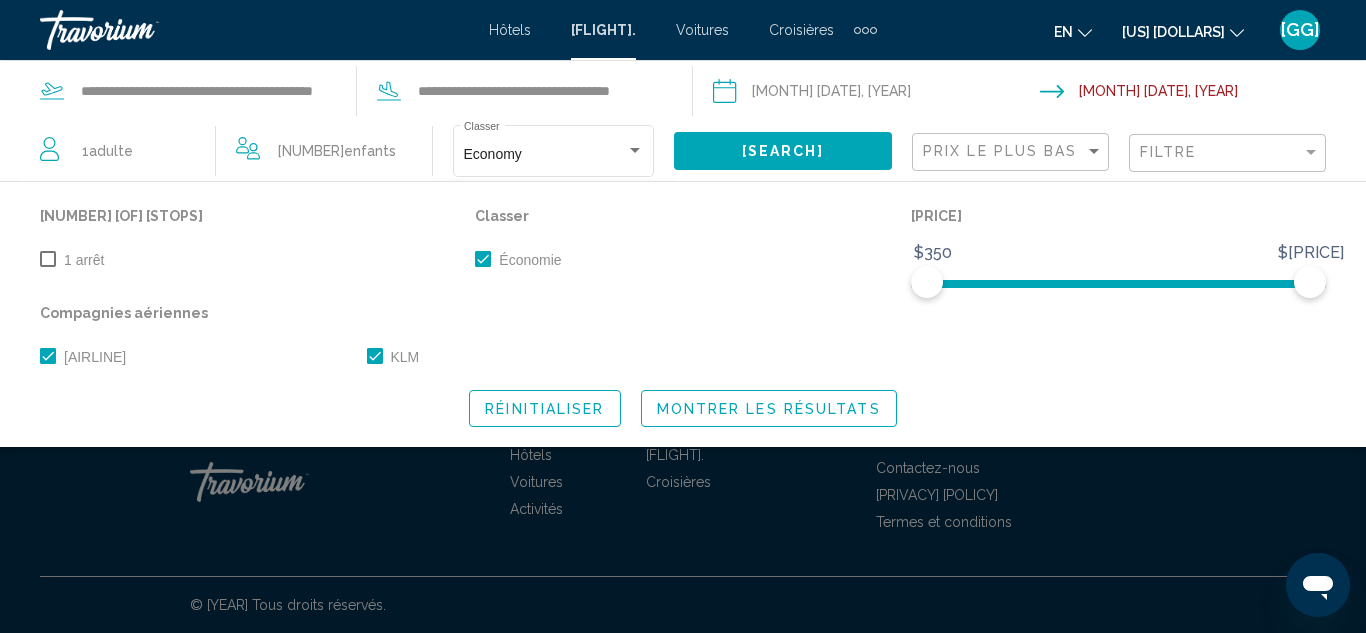 click at bounding box center (375, 356) 